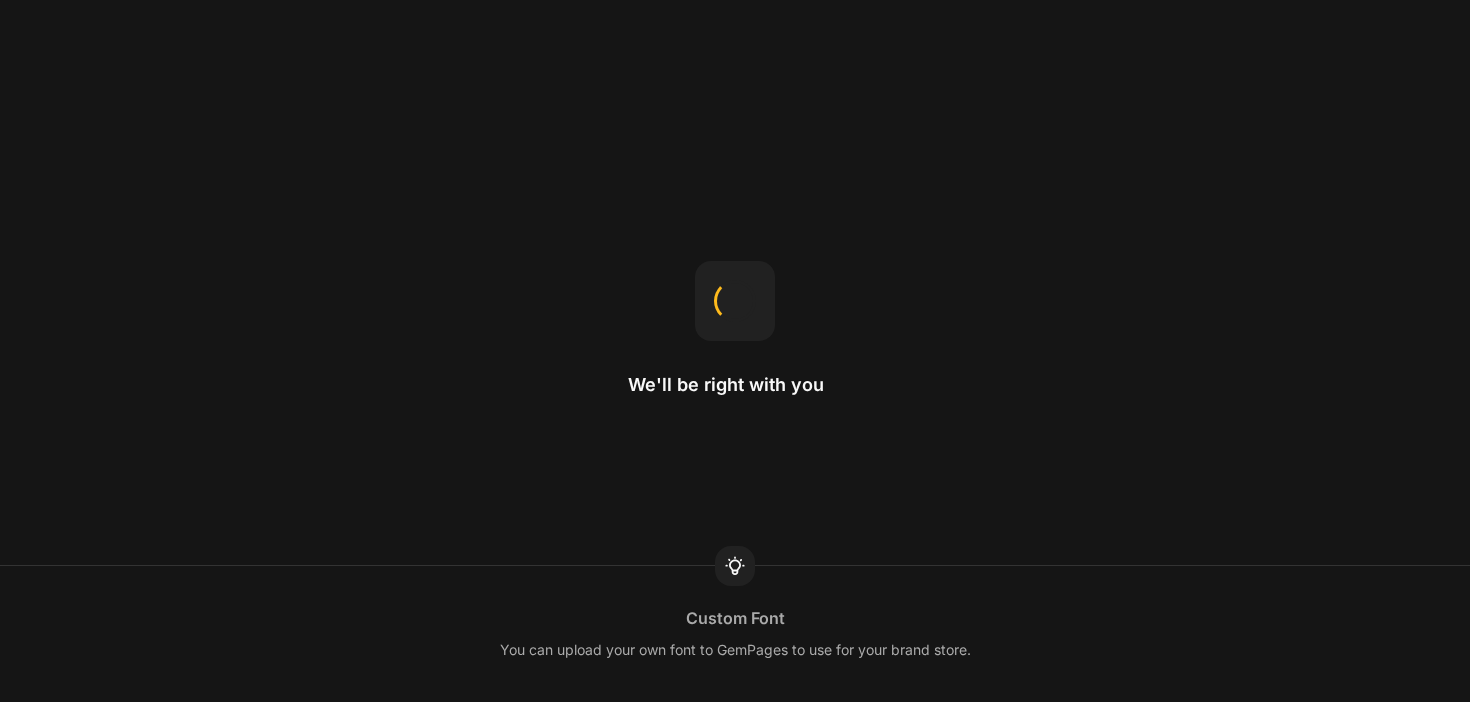 scroll, scrollTop: 0, scrollLeft: 0, axis: both 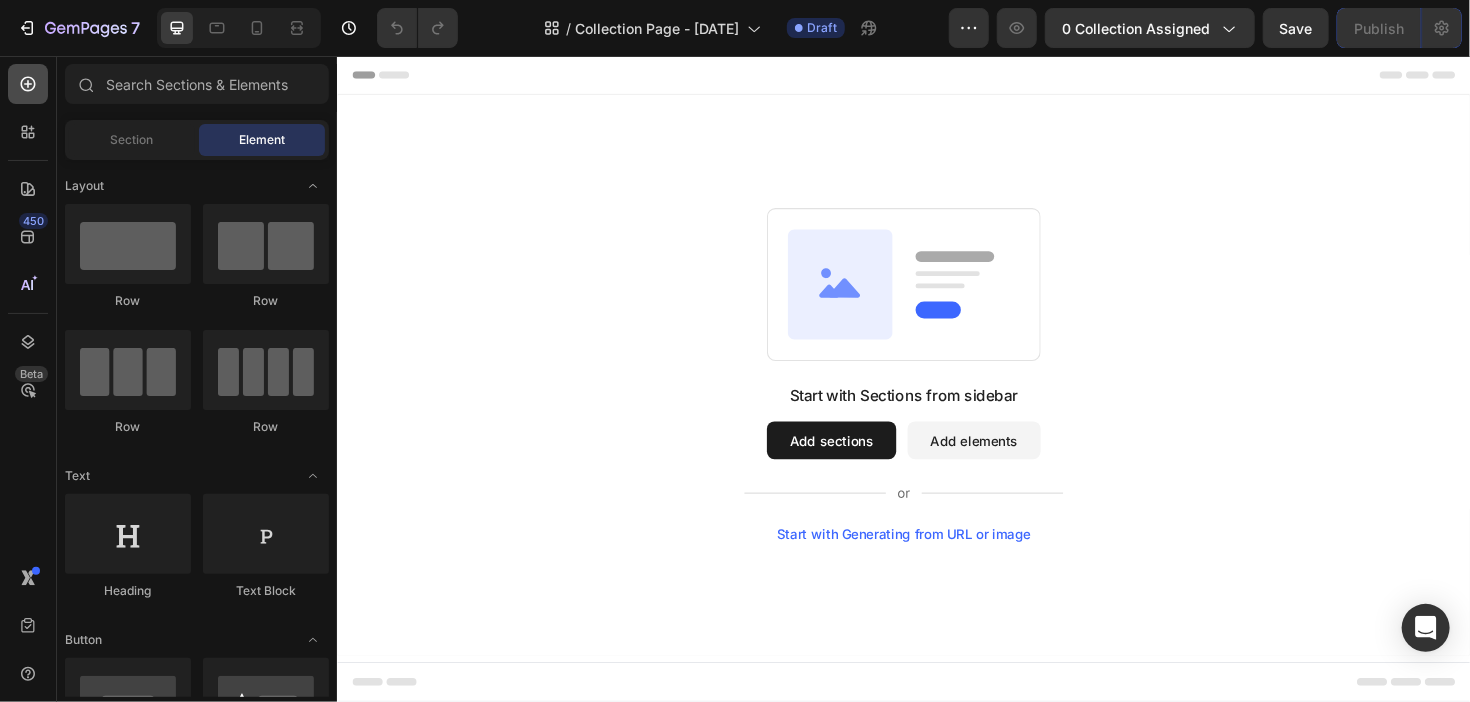 click 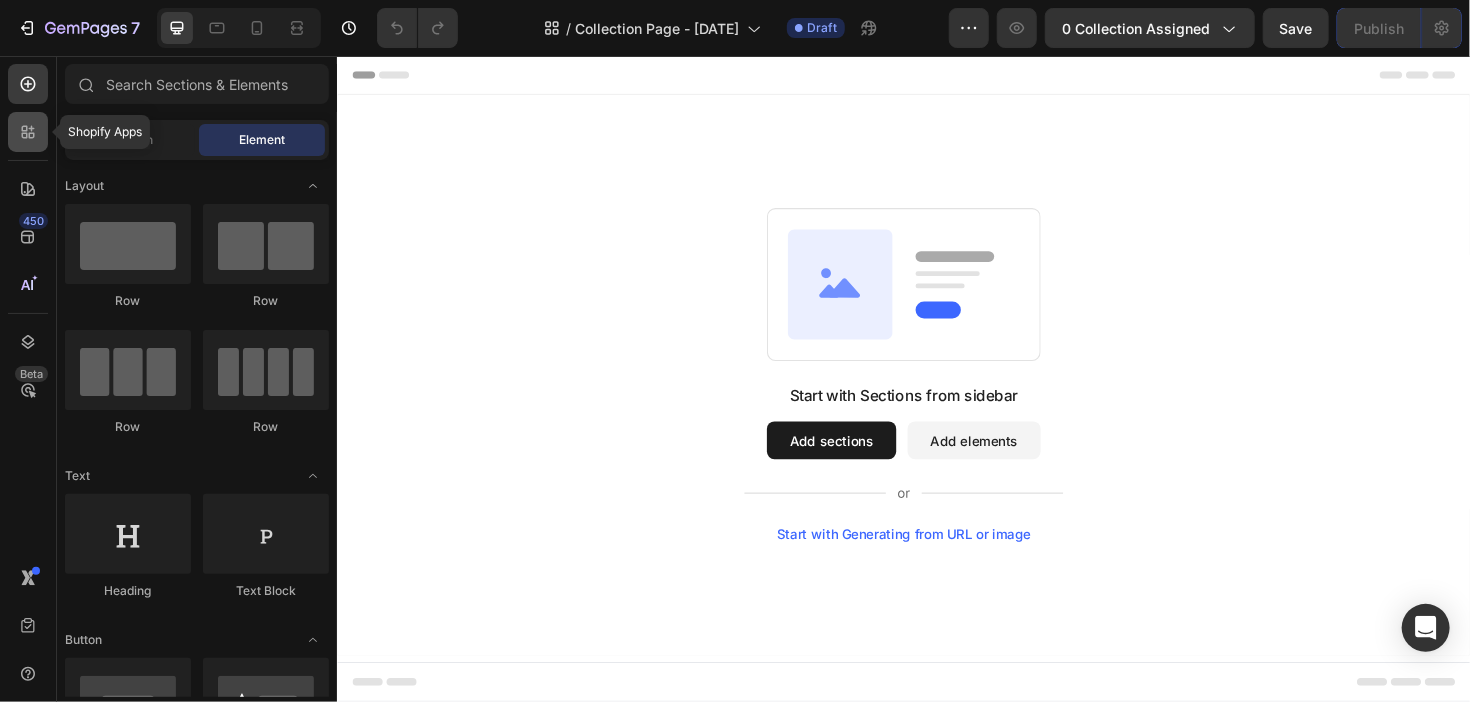 click 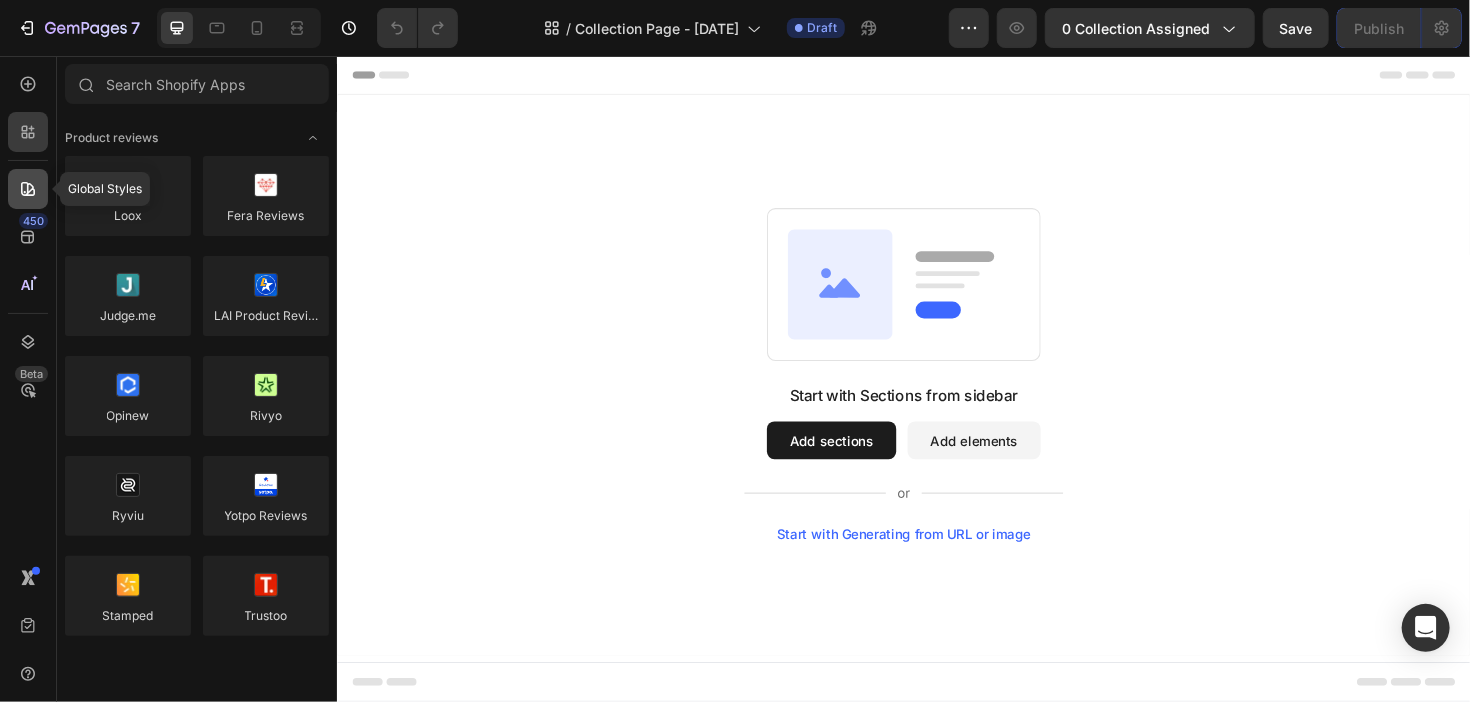 click 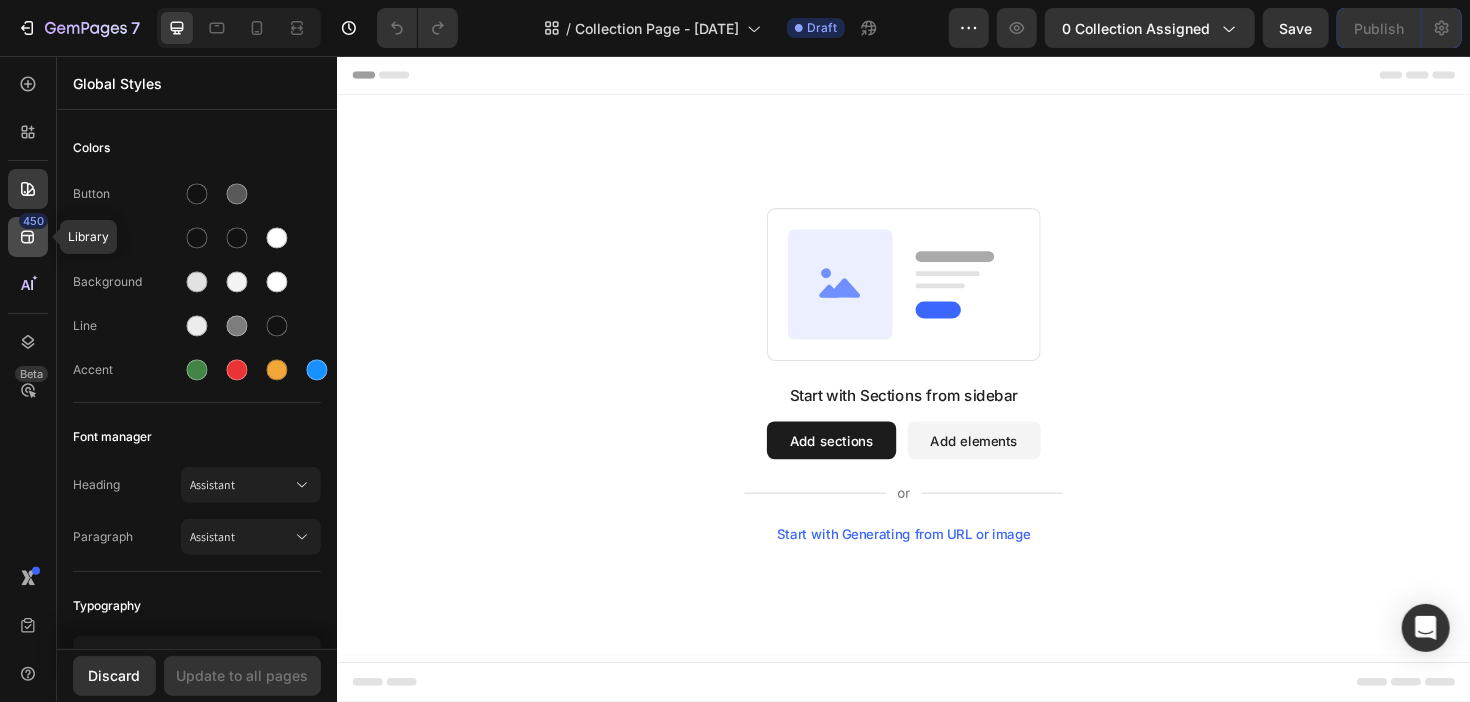 click on "450" at bounding box center (33, 221) 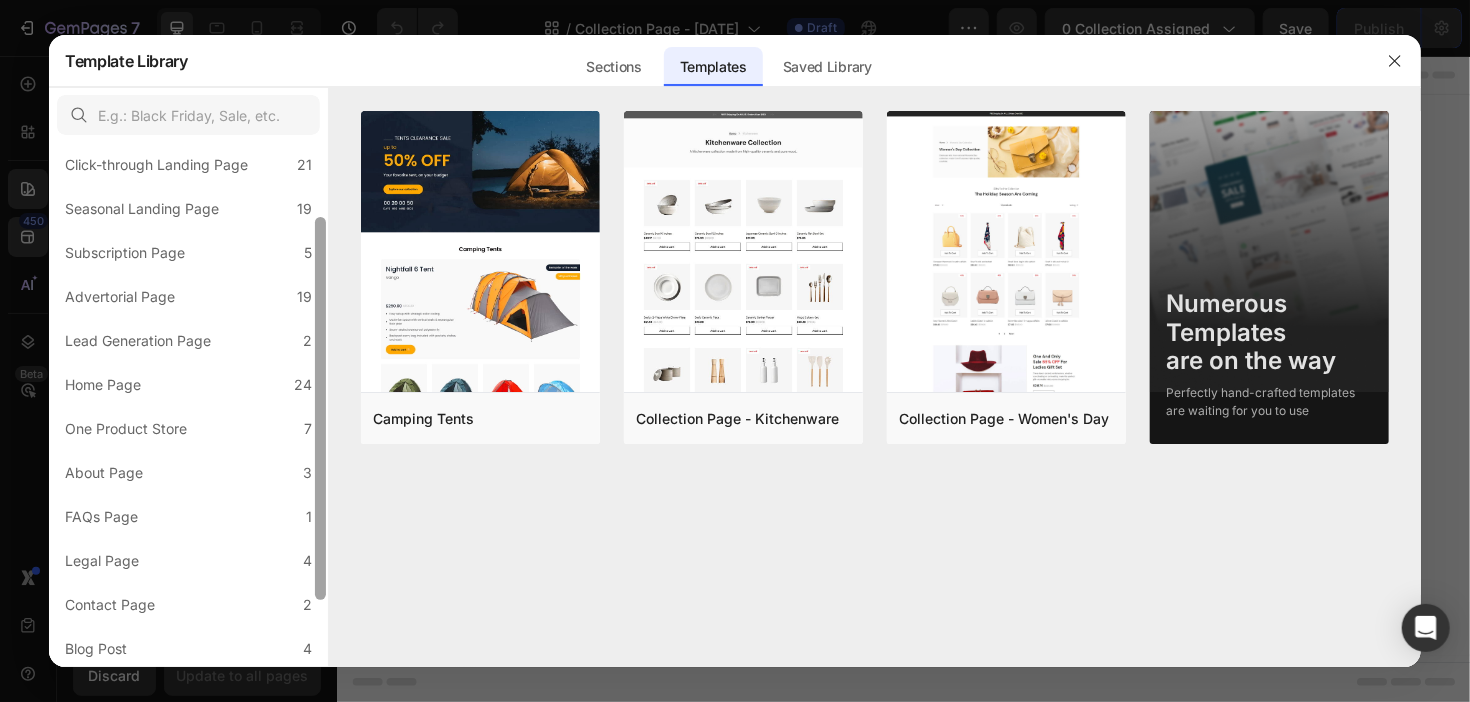 scroll, scrollTop: 103, scrollLeft: 0, axis: vertical 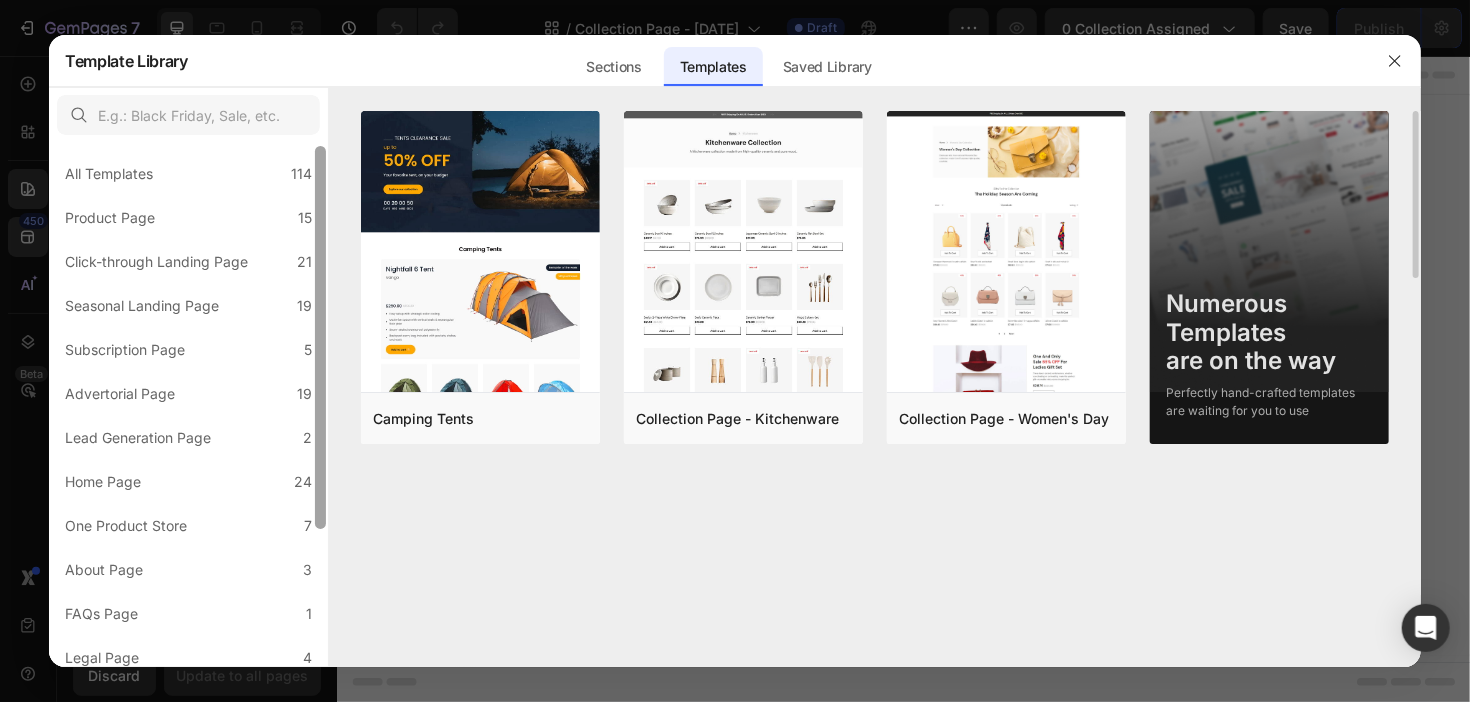 drag, startPoint x: 320, startPoint y: 175, endPoint x: 332, endPoint y: 177, distance: 12.165525 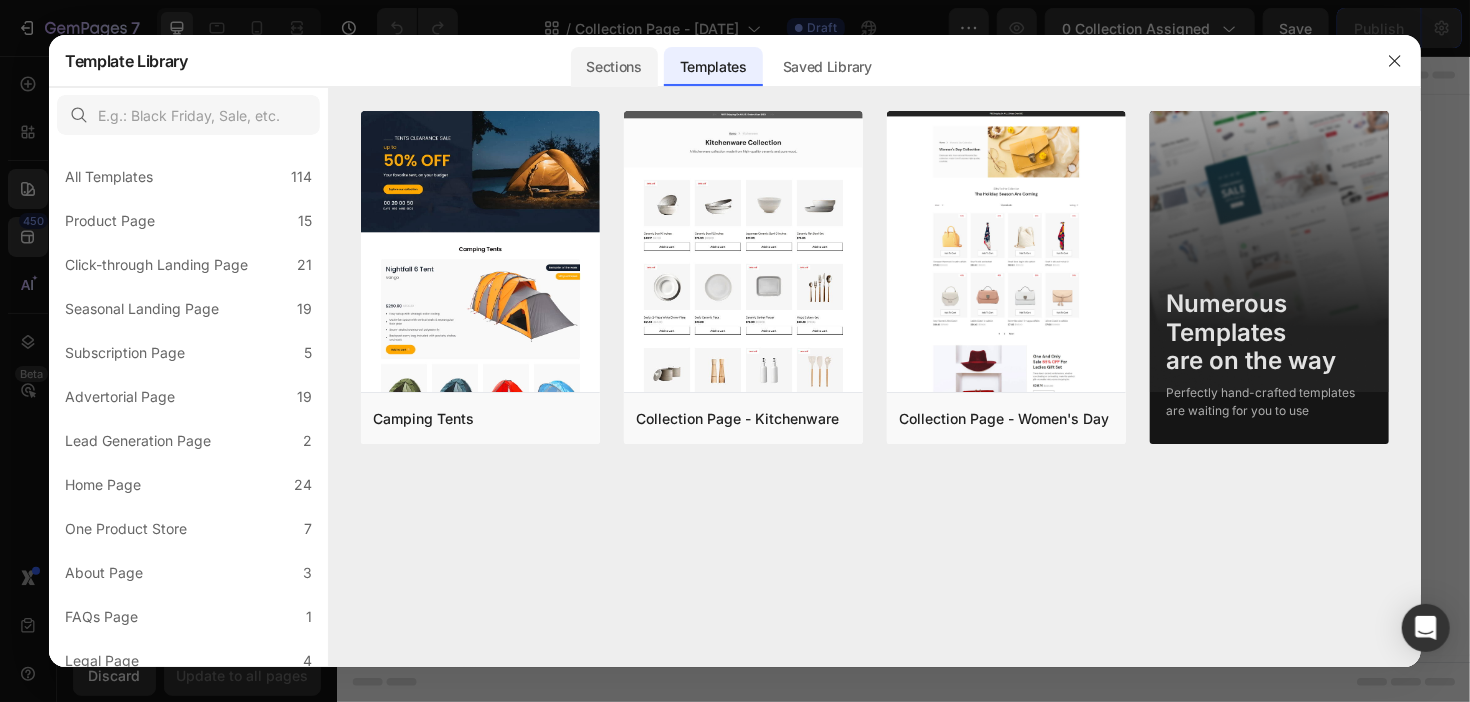click on "Sections" 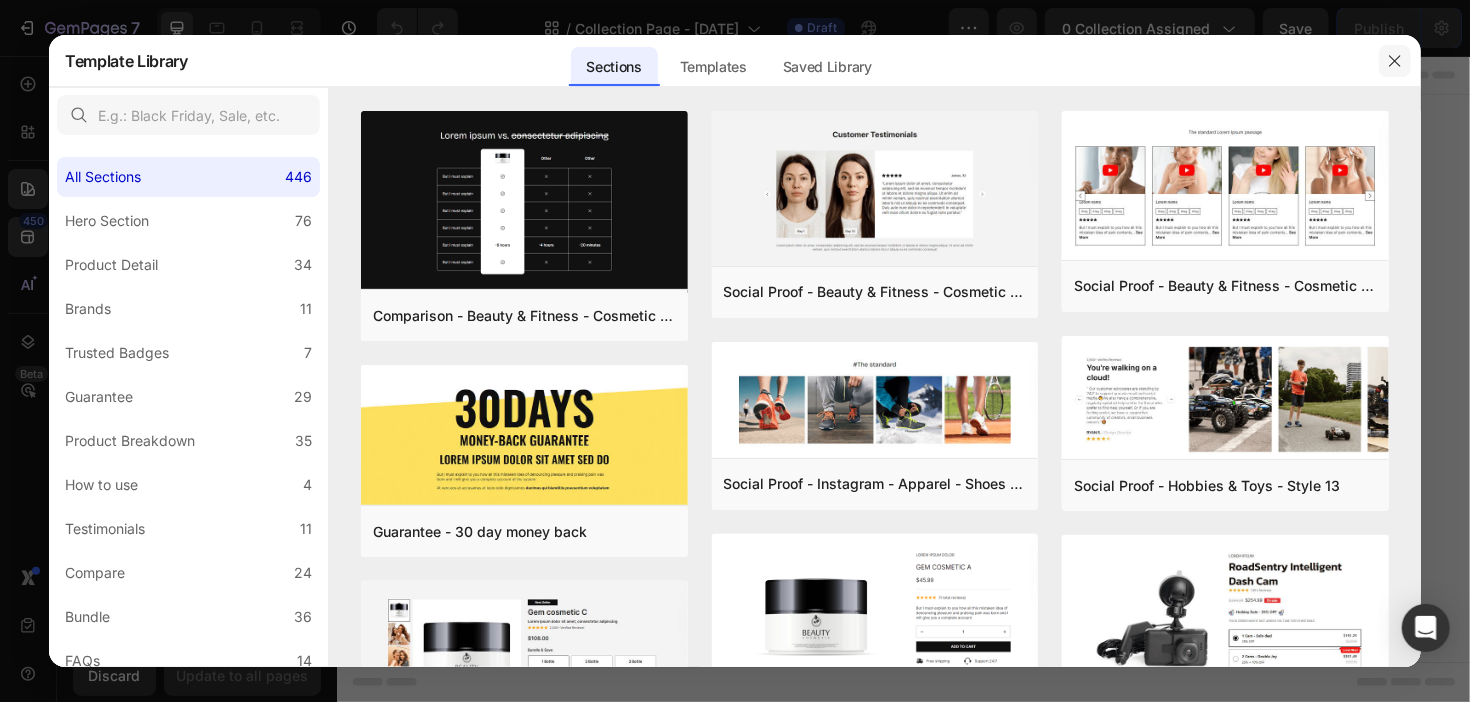 click at bounding box center (1395, 61) 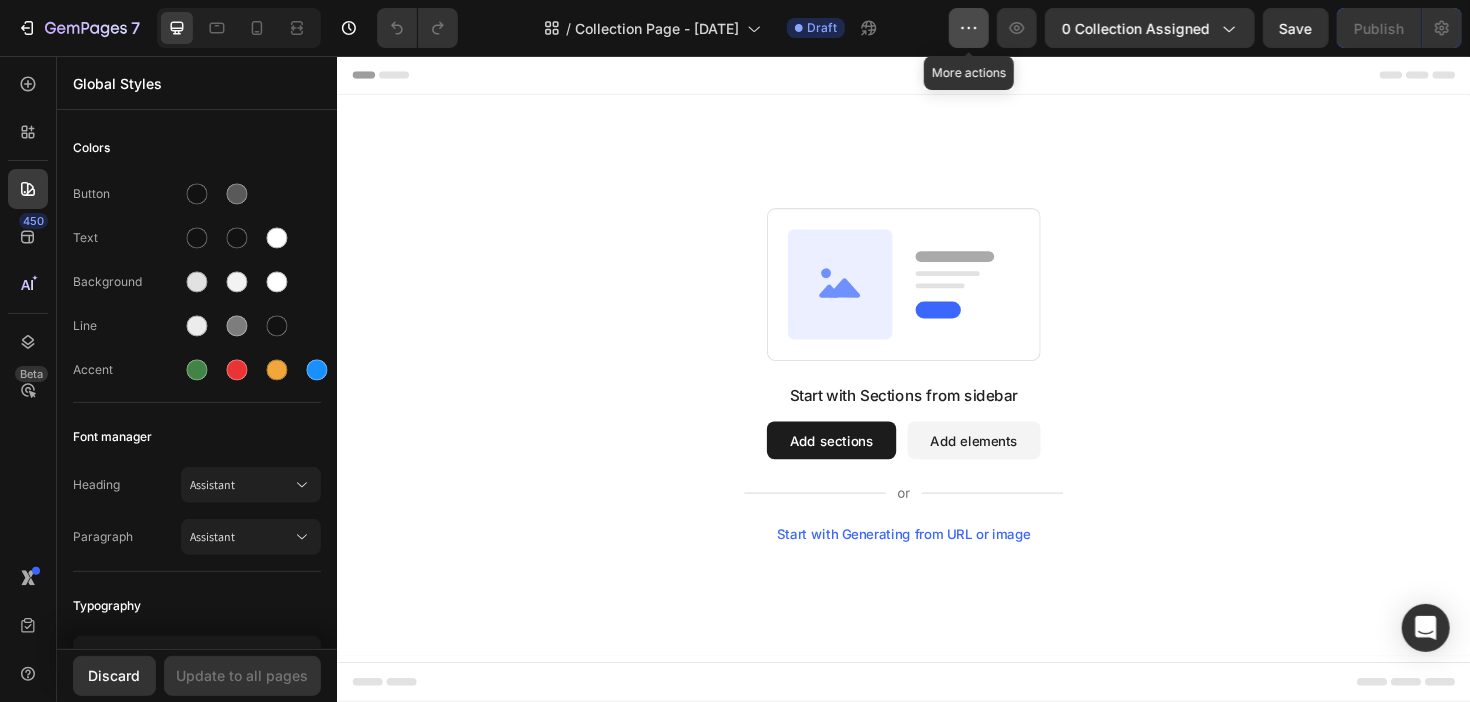 click 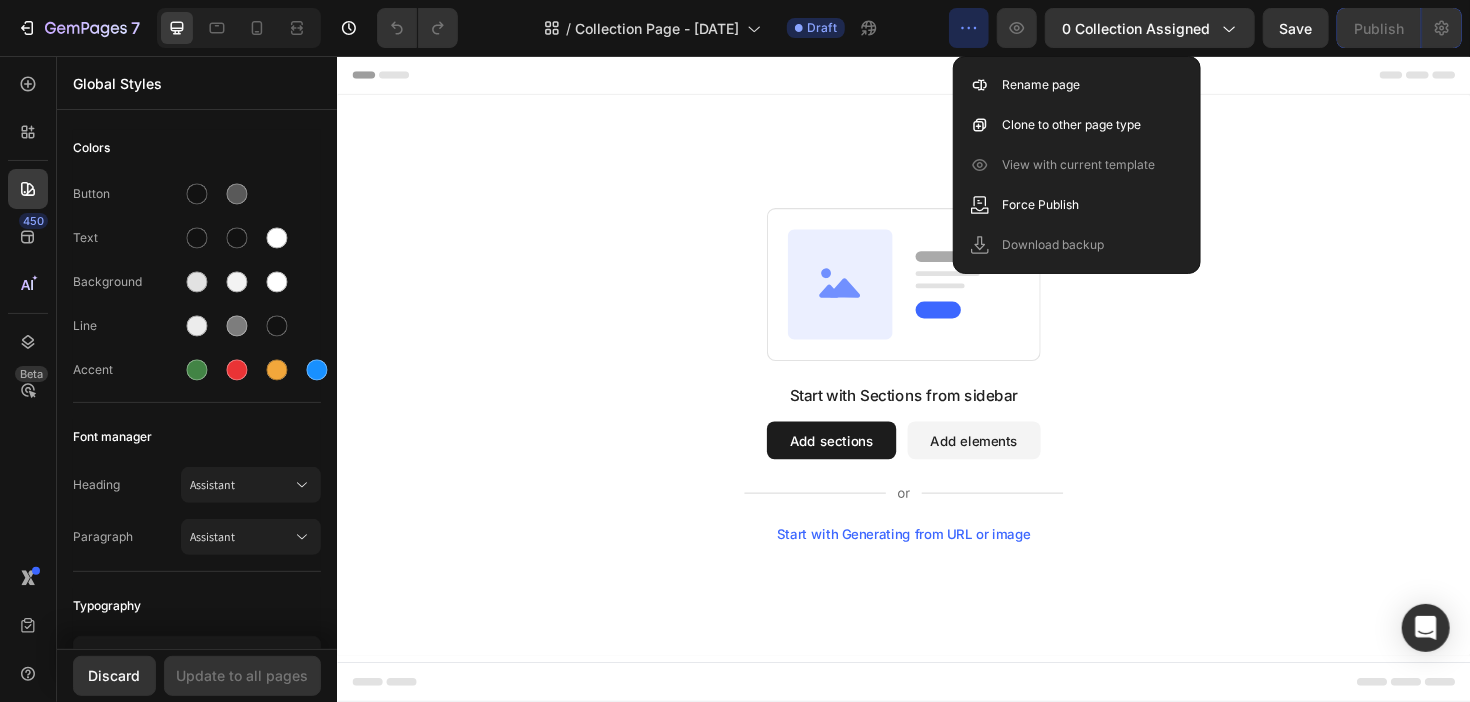 click on "Header" at bounding box center [936, 75] 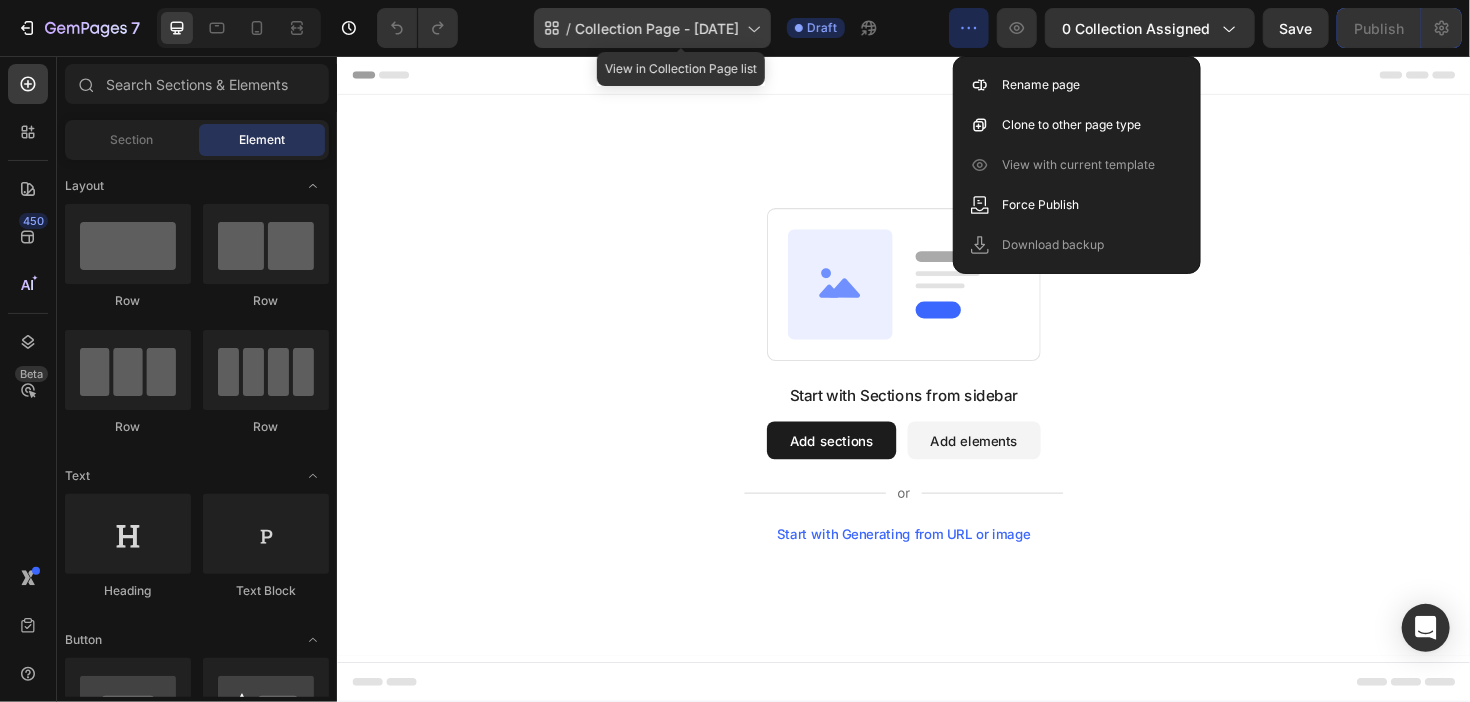 click 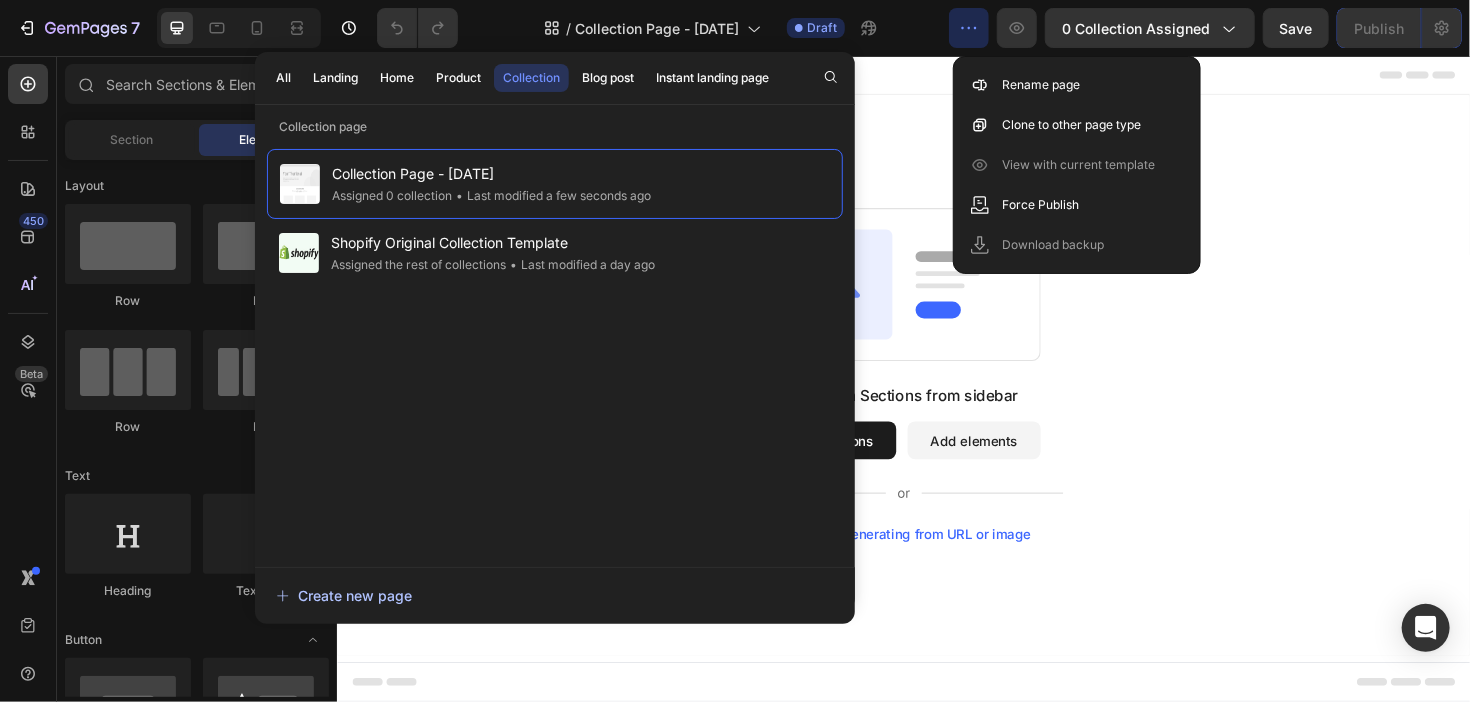 click on "Create new page" at bounding box center (344, 595) 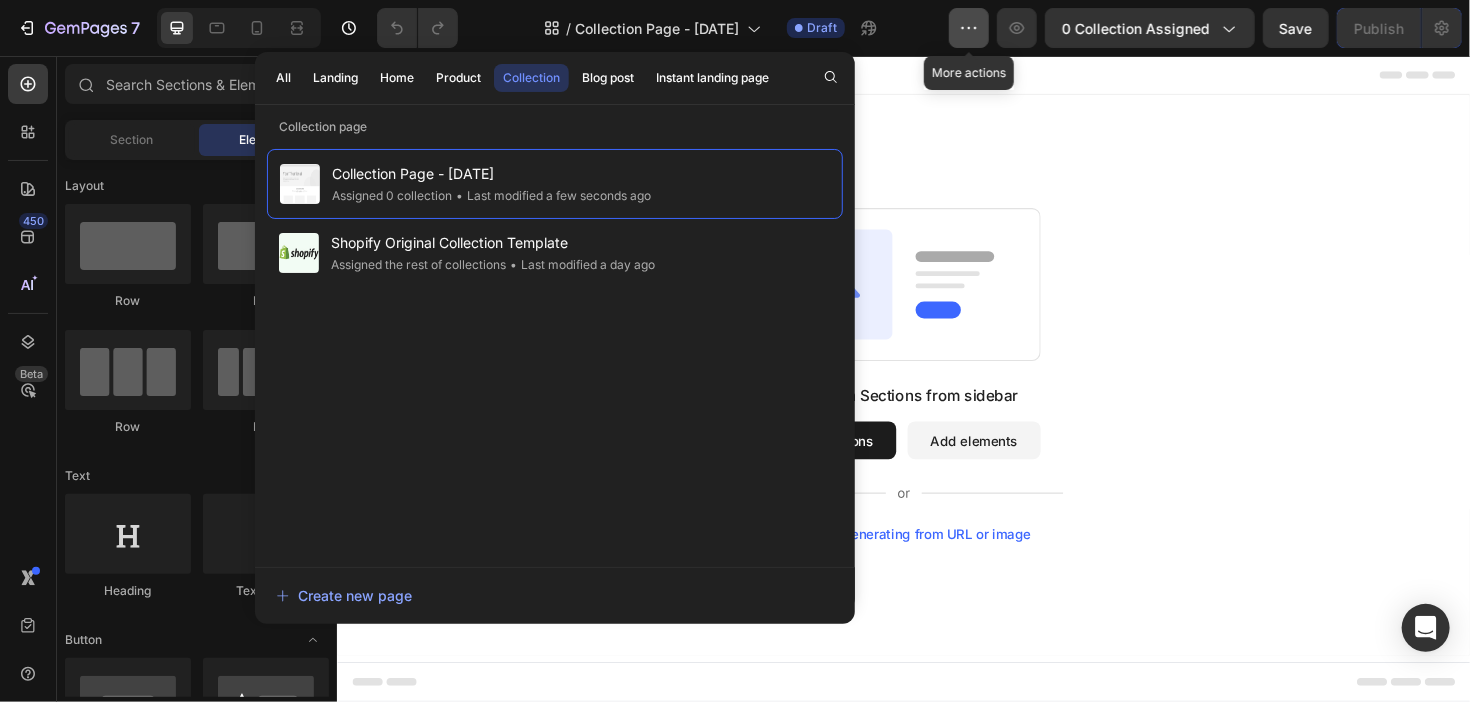 click 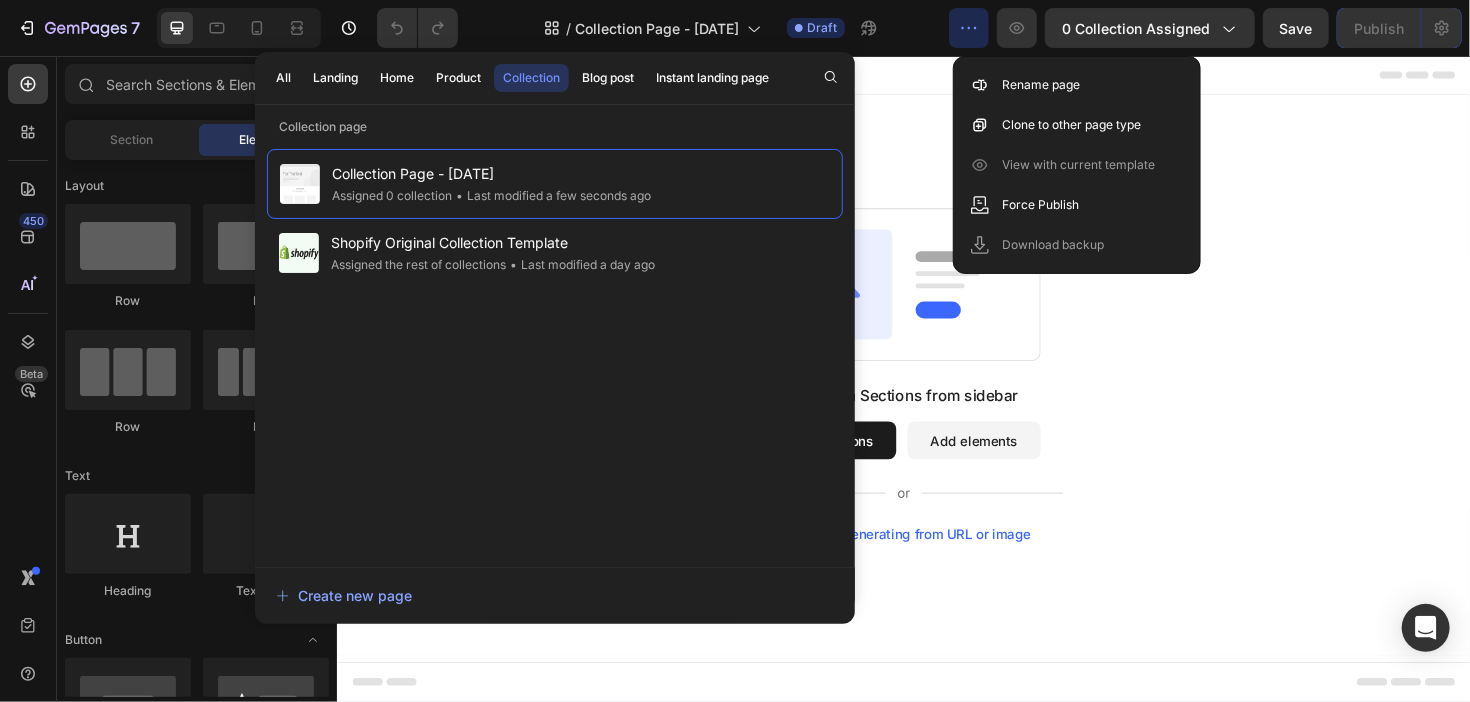 click on "Start with Sections from sidebar Add sections Add elements Start with Generating from URL or image" at bounding box center (936, 393) 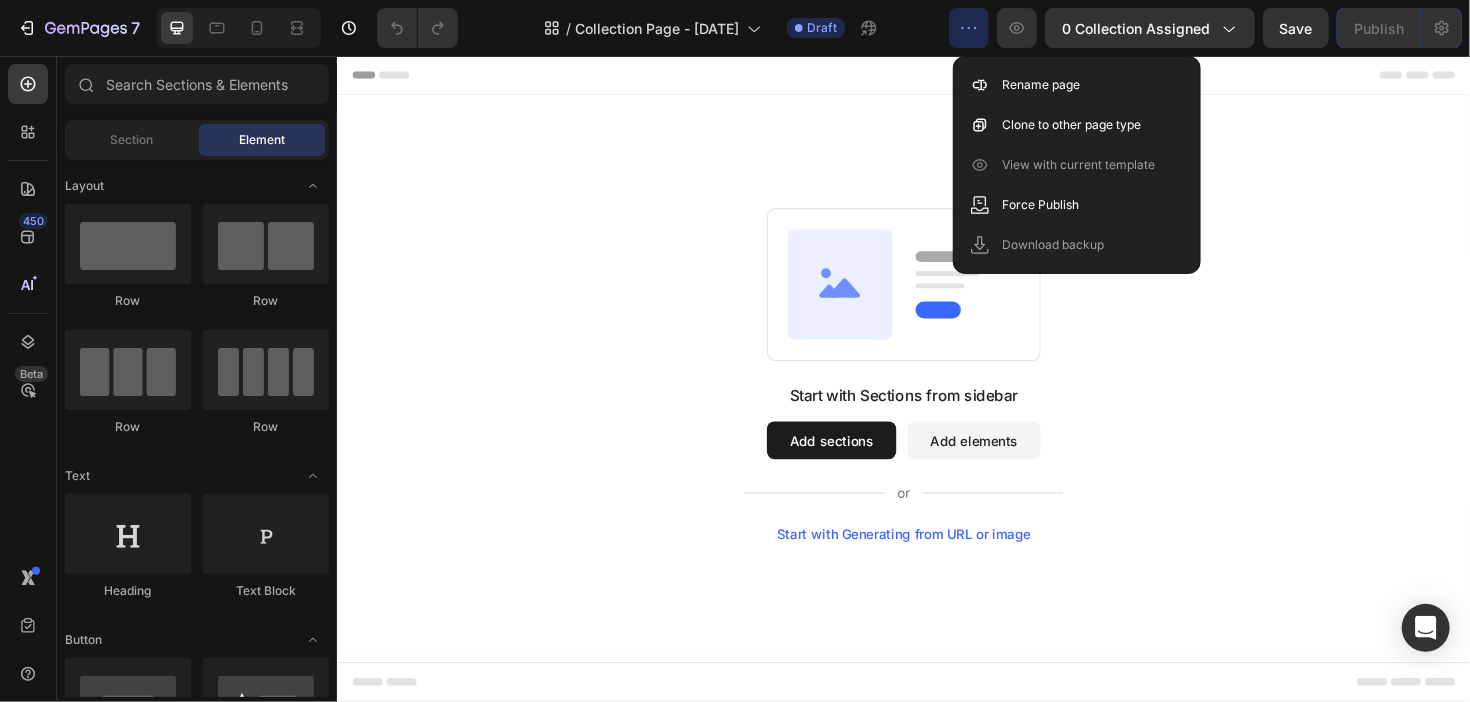 drag, startPoint x: 1532, startPoint y: 124, endPoint x: 1210, endPoint y: 324, distance: 379.05673 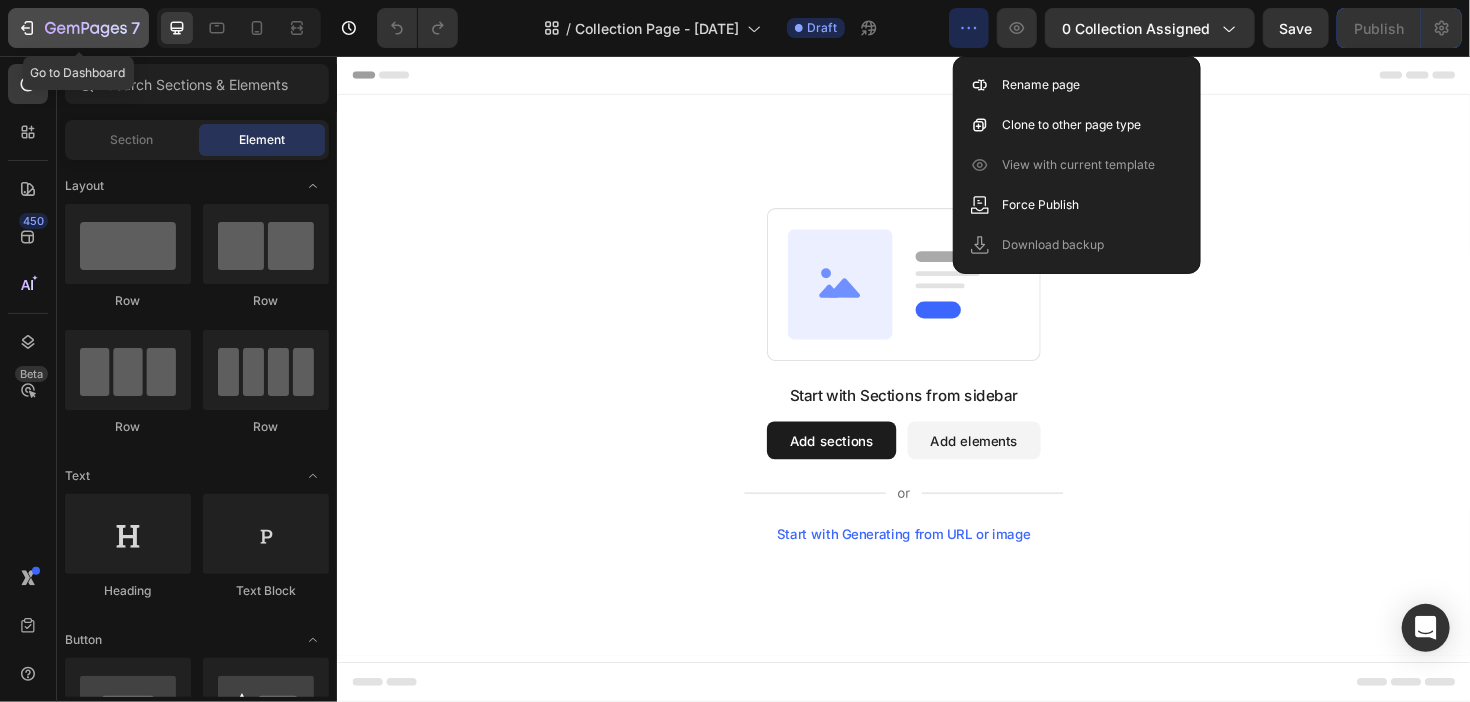 click 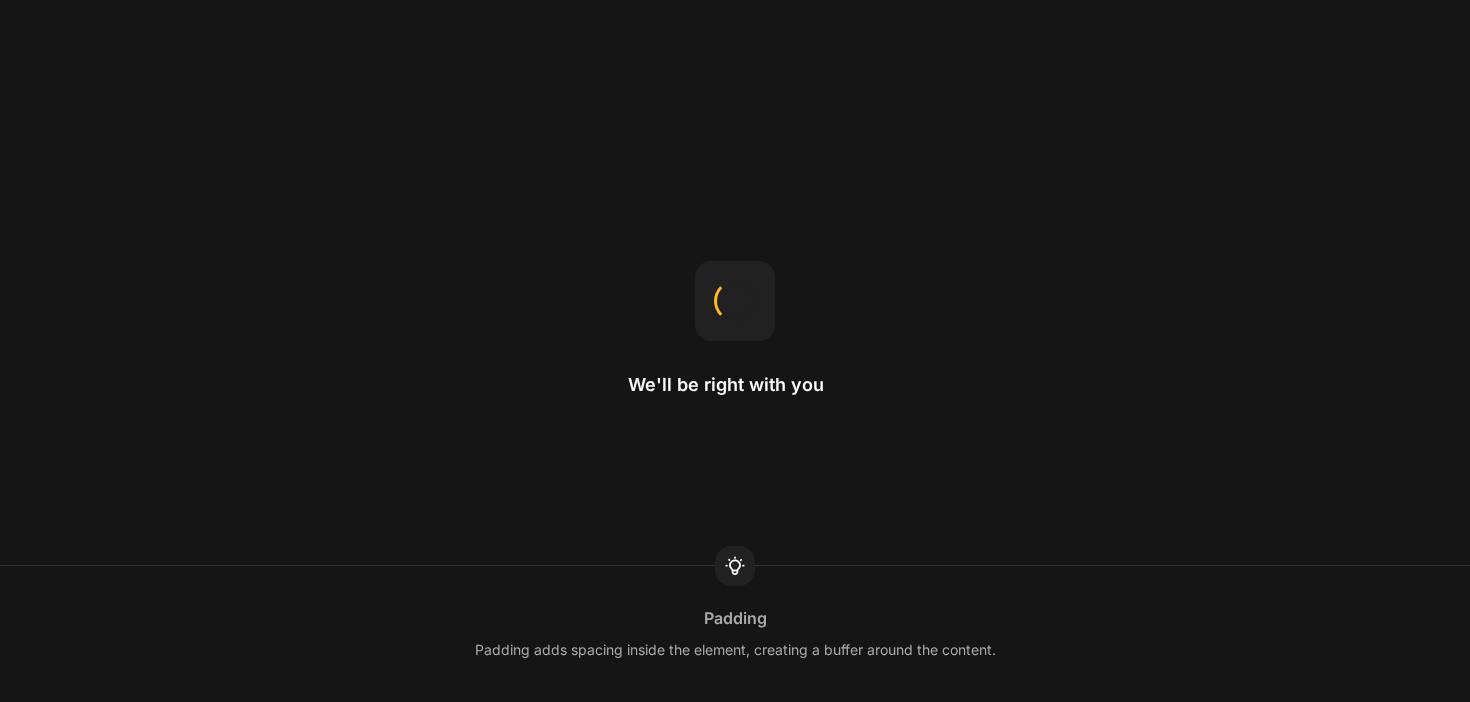 scroll, scrollTop: 0, scrollLeft: 0, axis: both 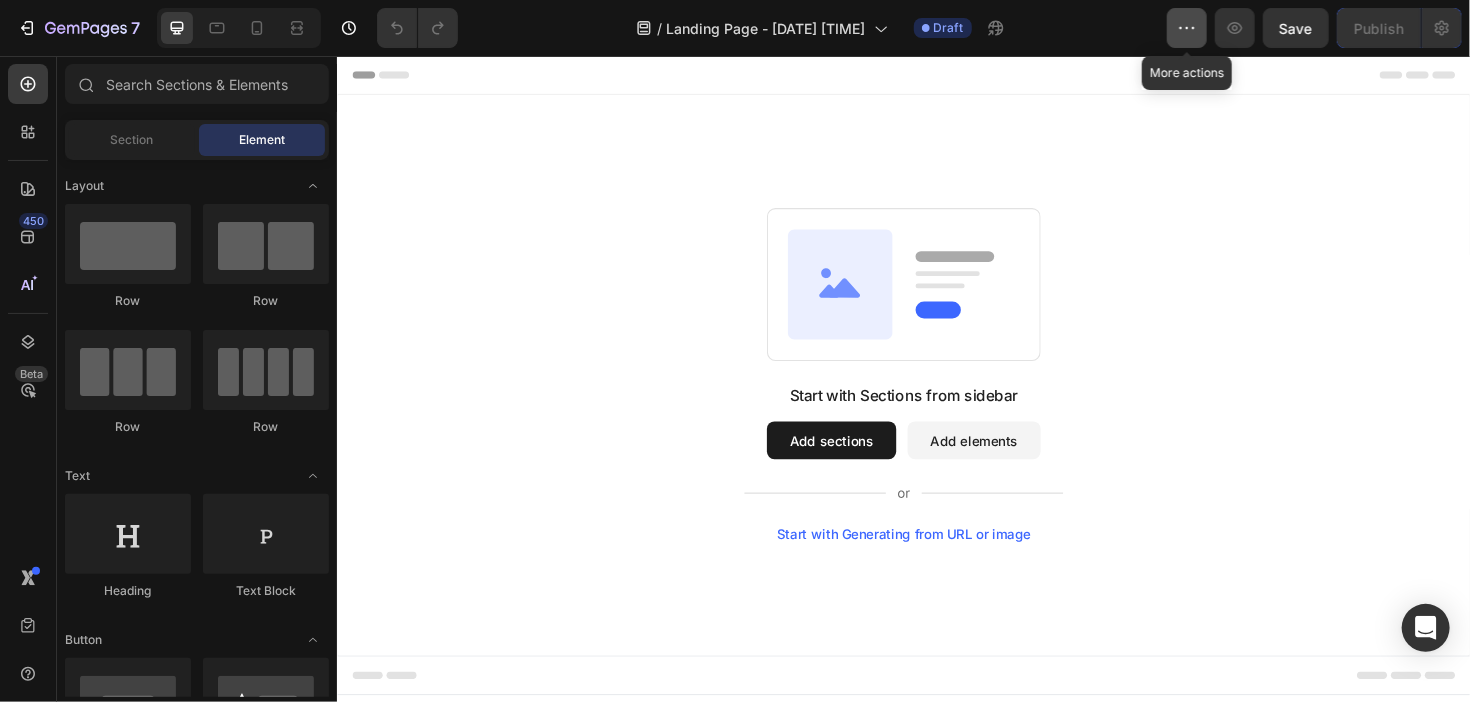 click 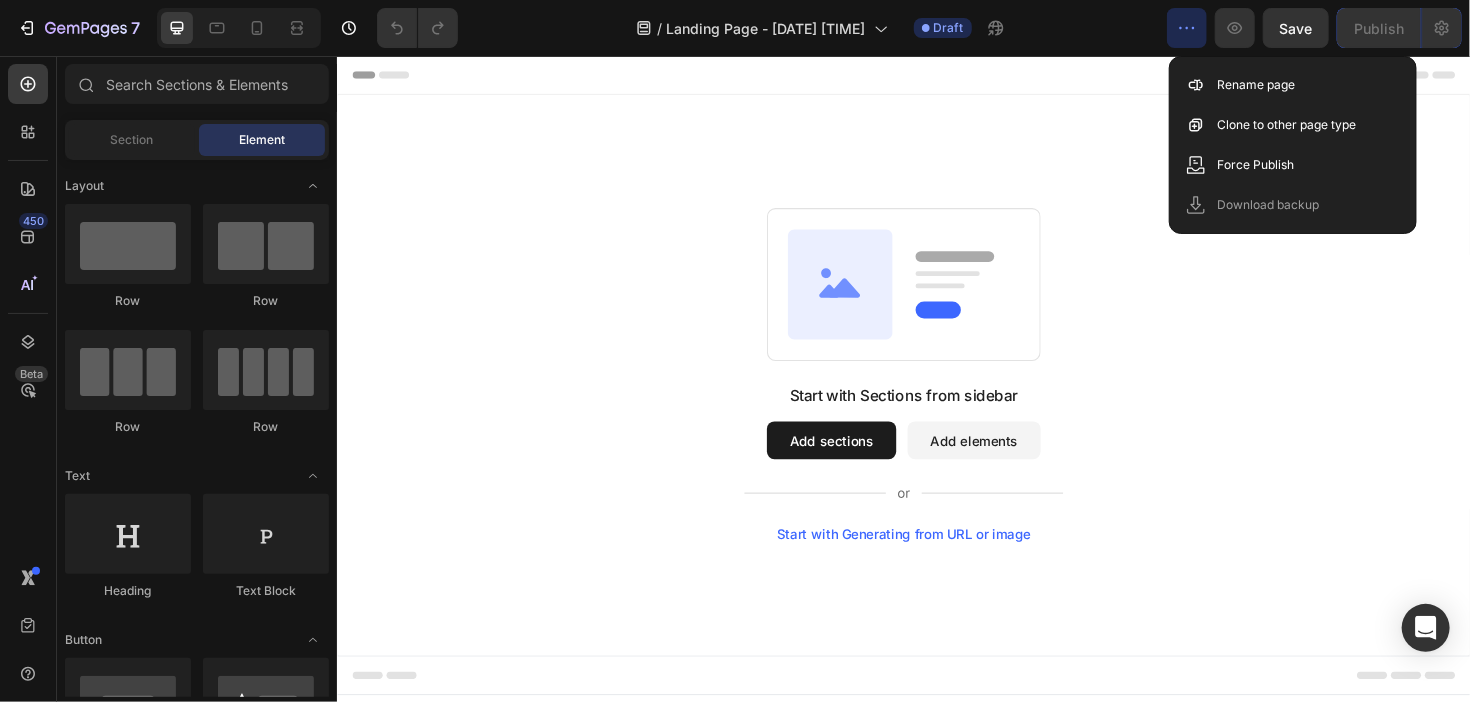 drag, startPoint x: 1744, startPoint y: 126, endPoint x: 1397, endPoint y: 303, distance: 389.5356 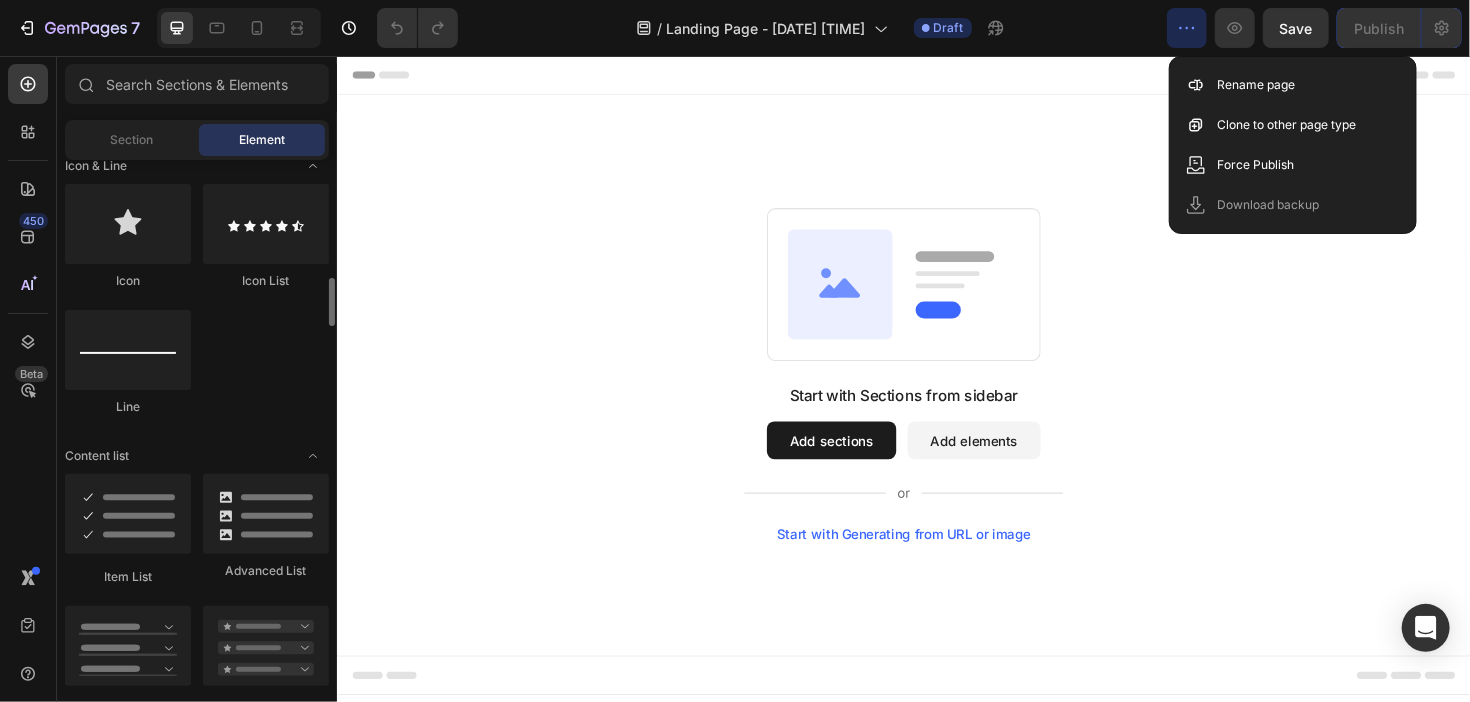 scroll, scrollTop: 1741, scrollLeft: 0, axis: vertical 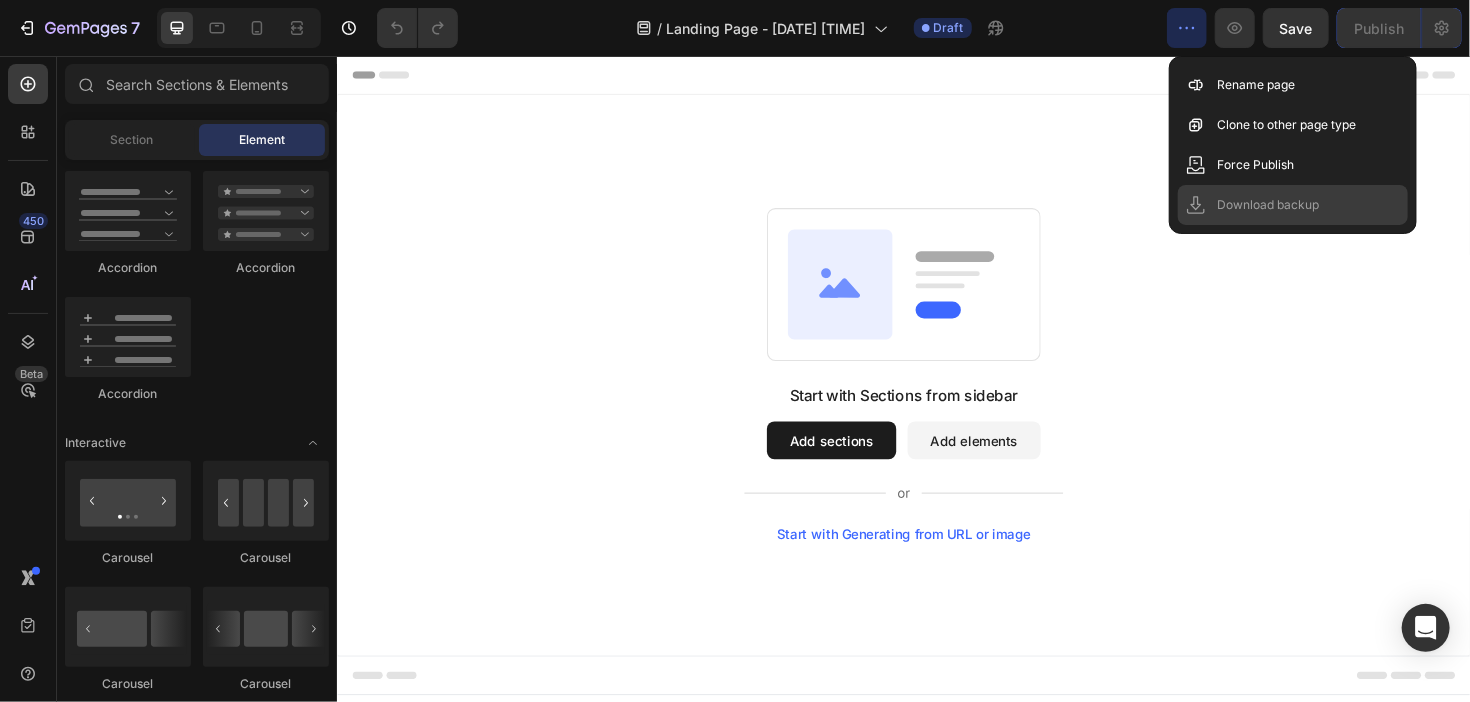 click on "Download backup" at bounding box center [1269, 205] 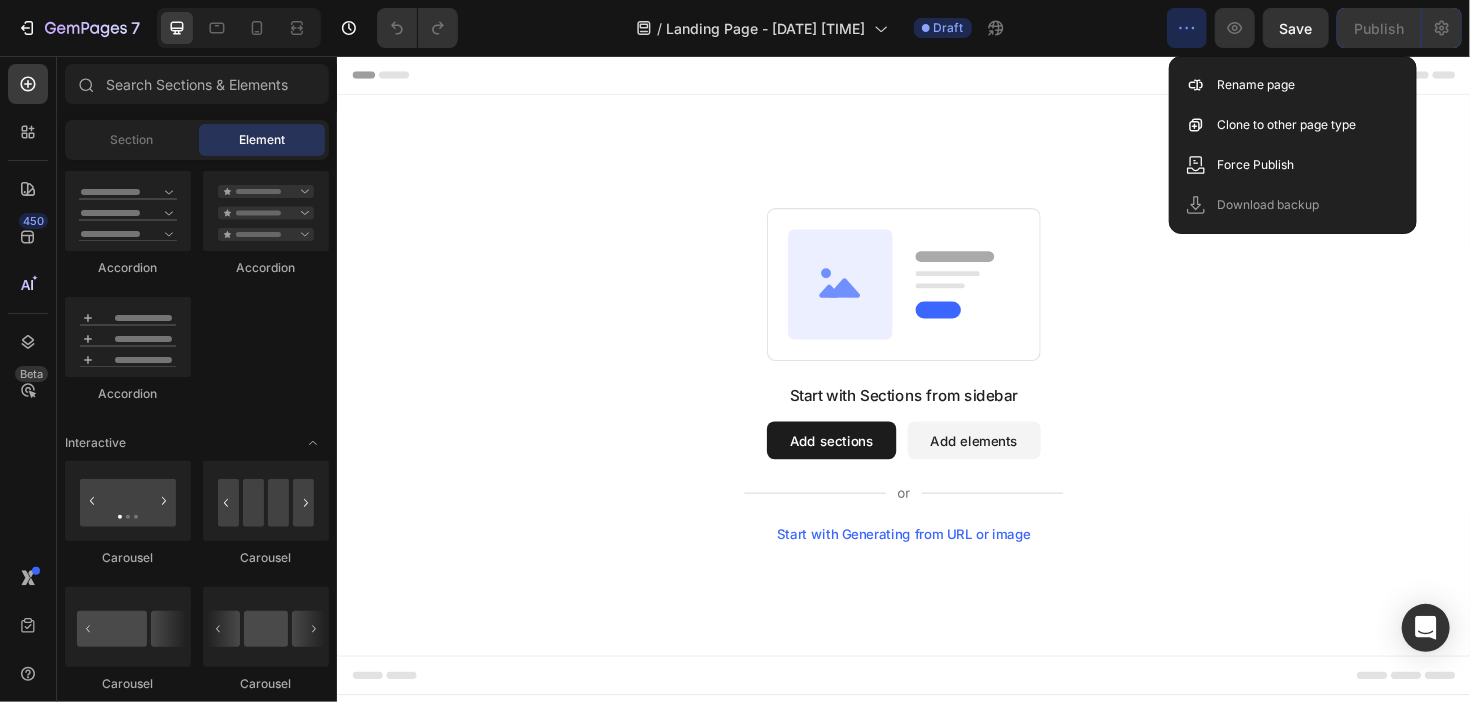 click on "Add sections" at bounding box center [859, 462] 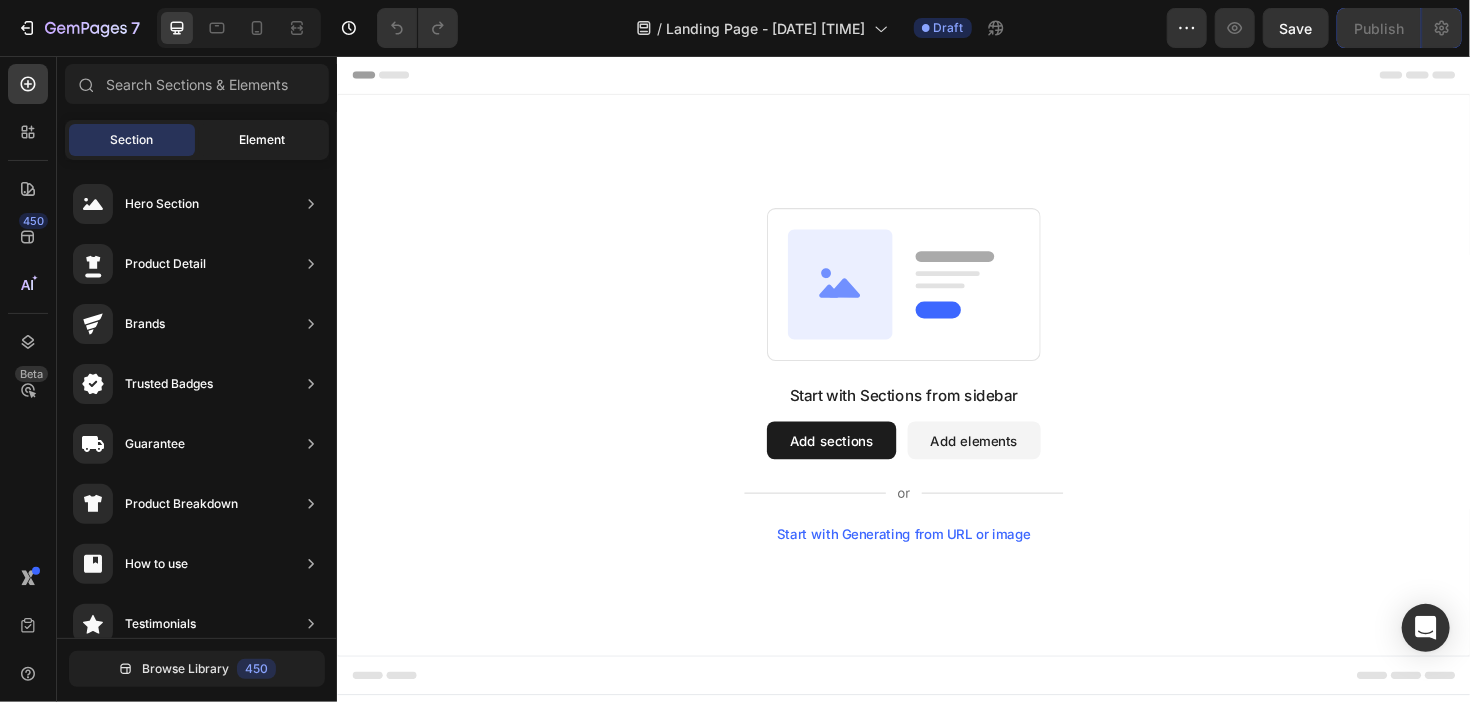 click on "Element" at bounding box center (262, 140) 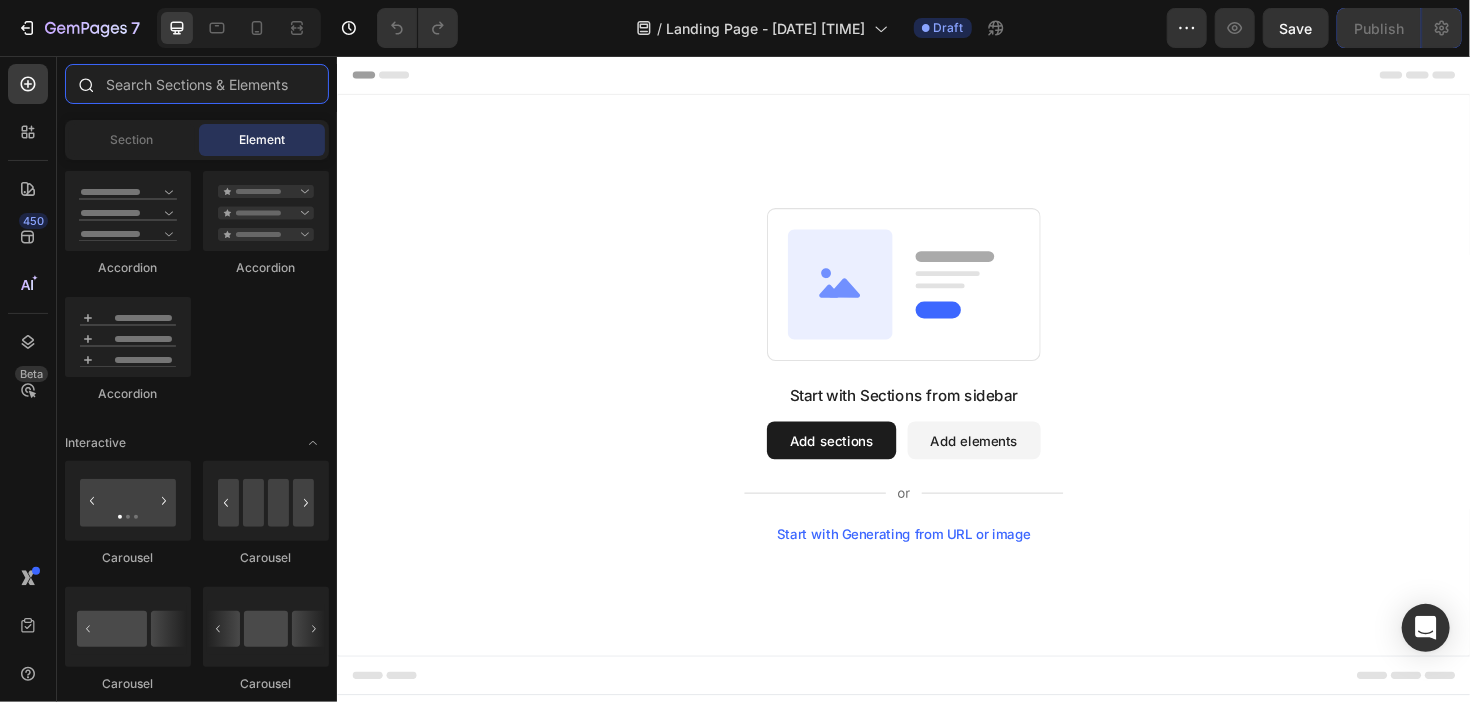 click at bounding box center (197, 84) 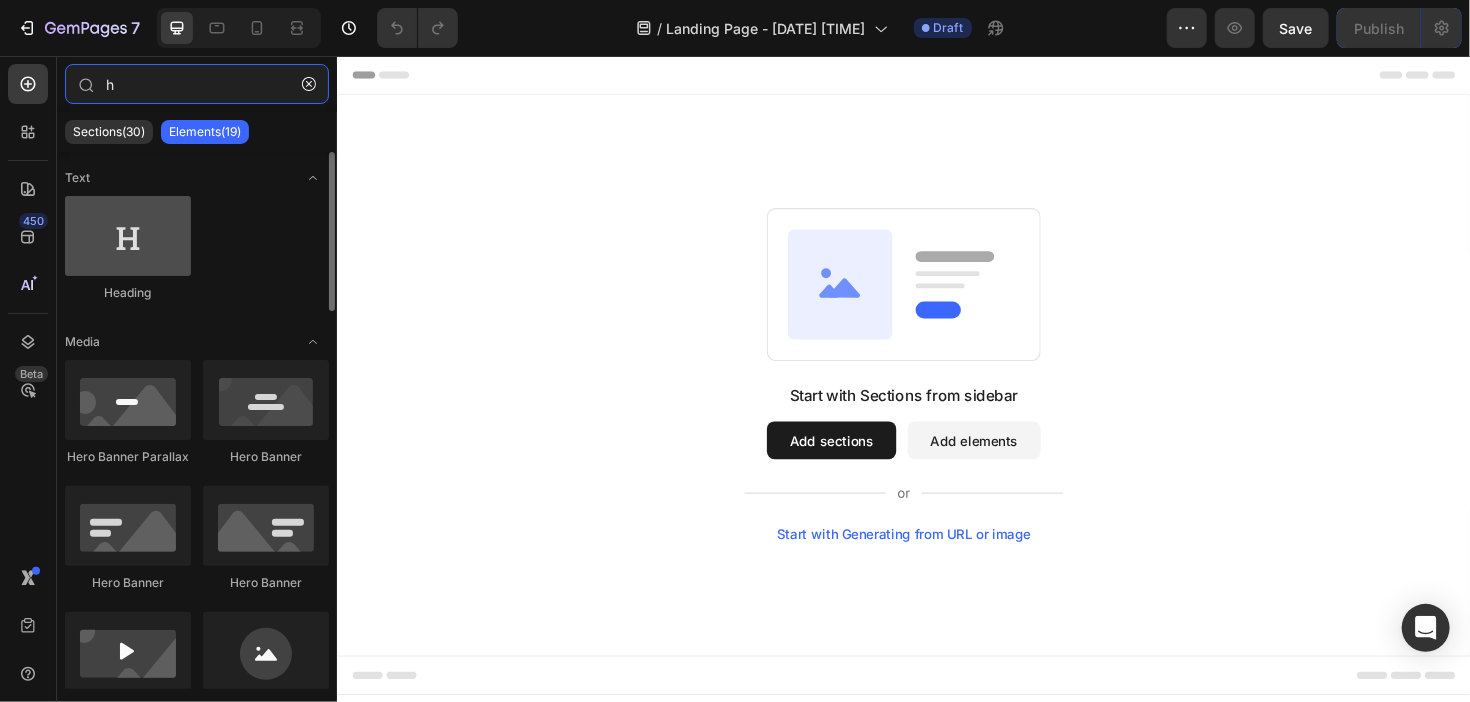 type on "h" 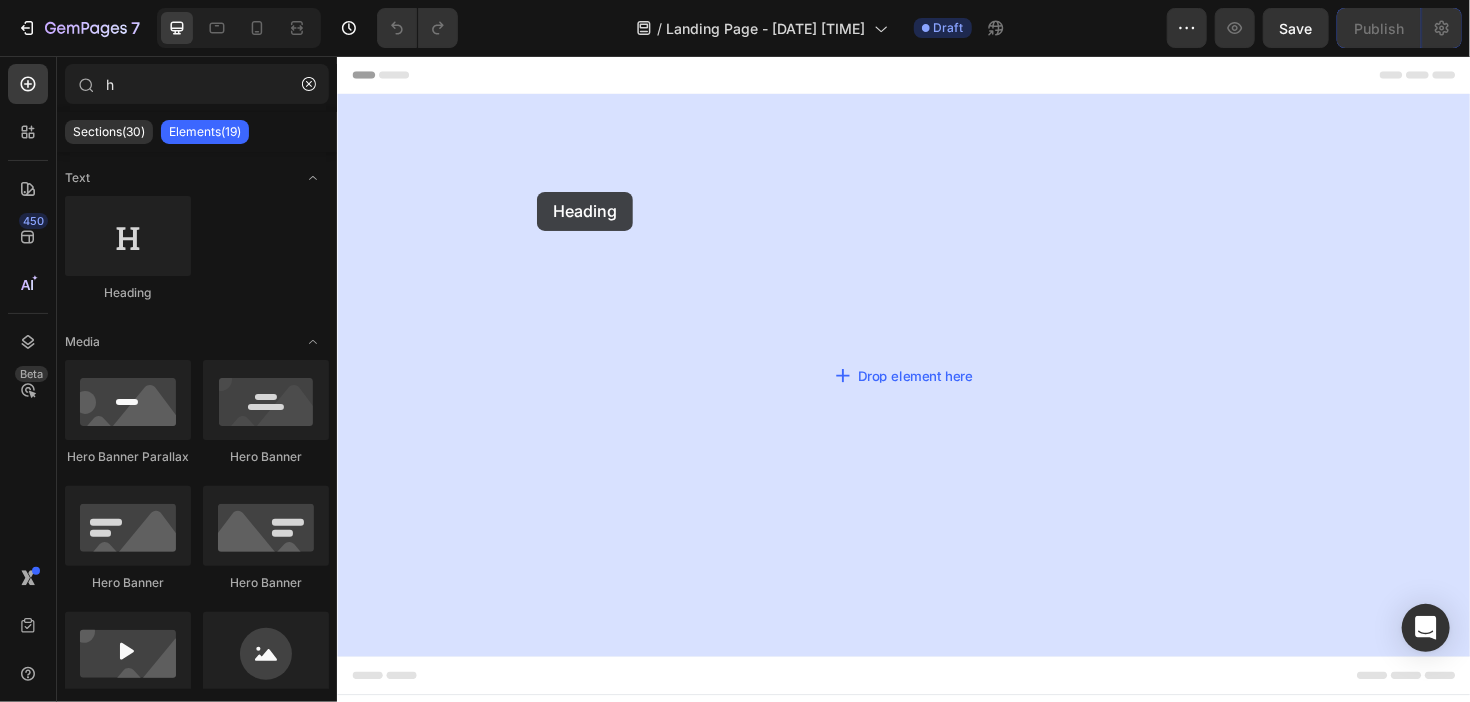 drag, startPoint x: 460, startPoint y: 293, endPoint x: 548, endPoint y: 199, distance: 128.76335 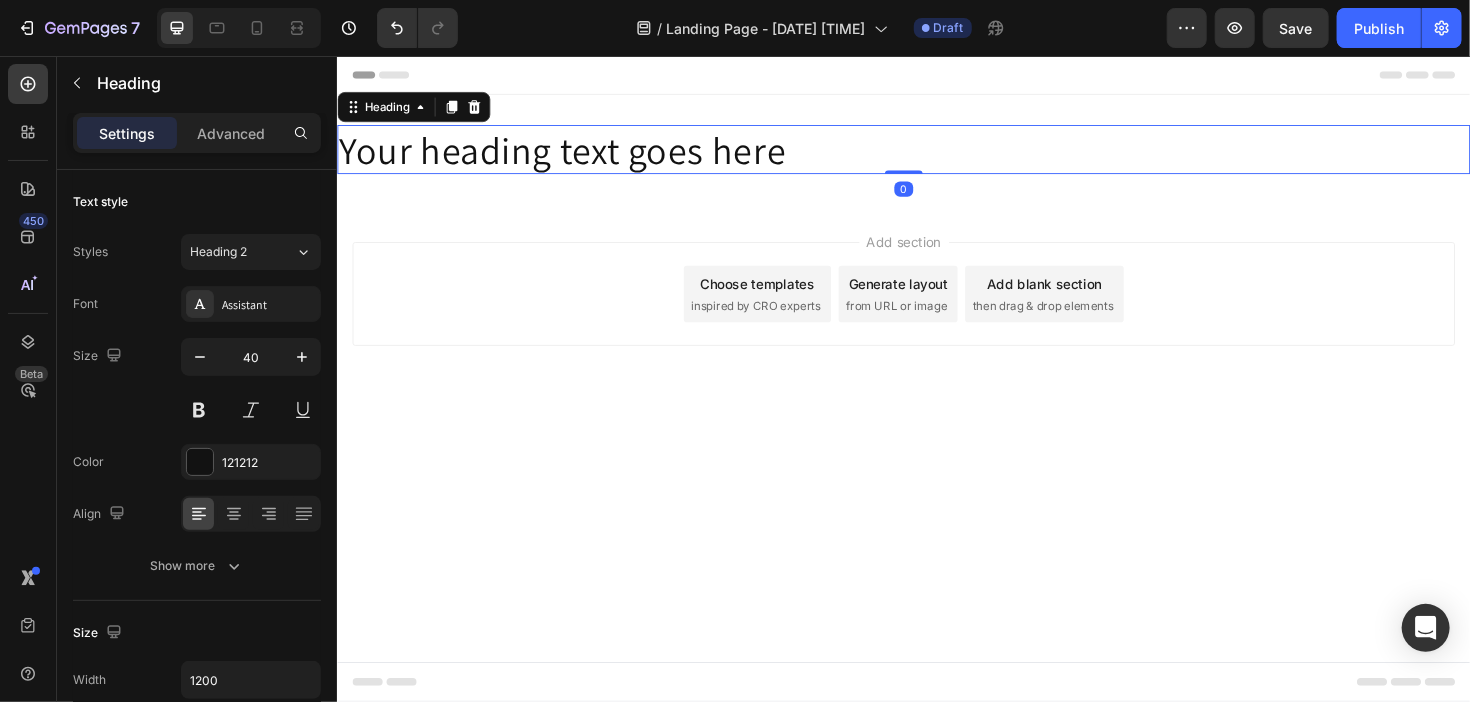 click on "Your heading text goes here" at bounding box center [936, 154] 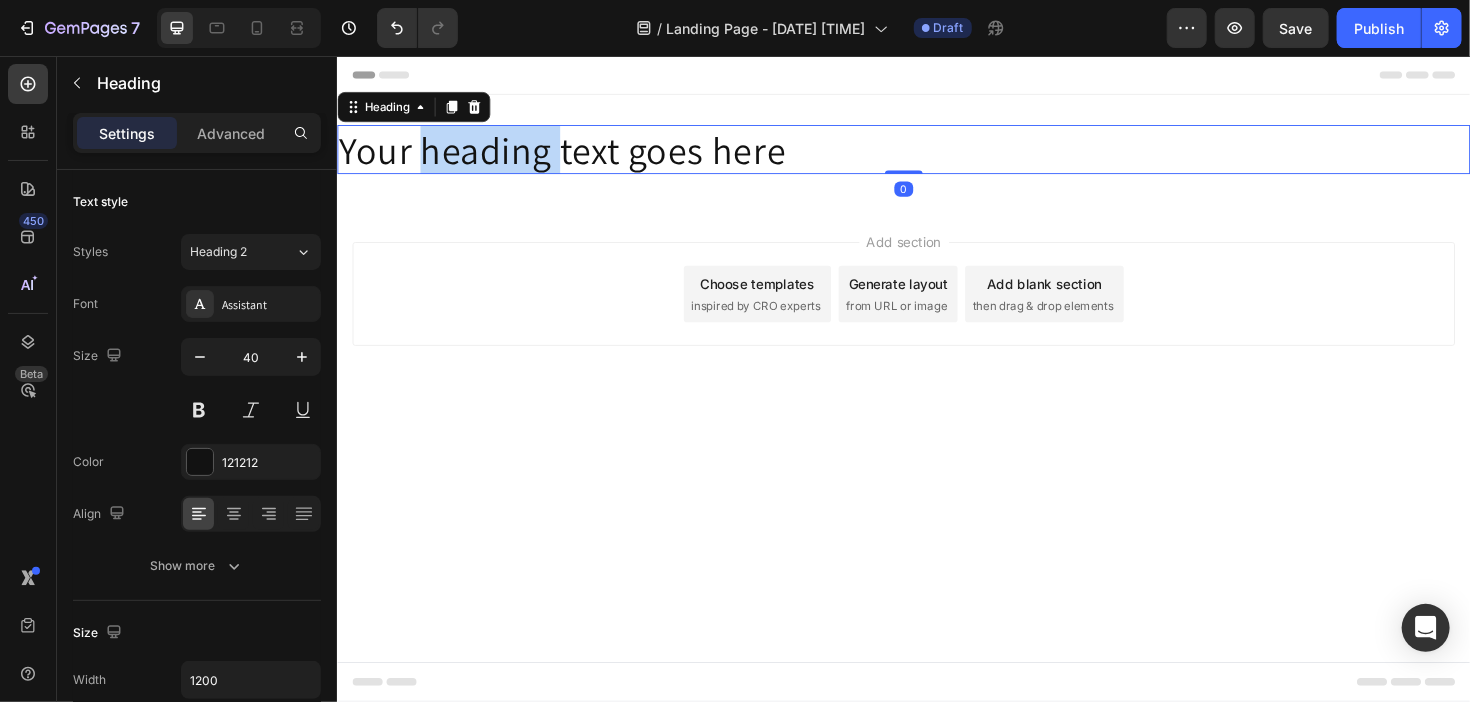 click on "Your heading text goes here" at bounding box center (936, 154) 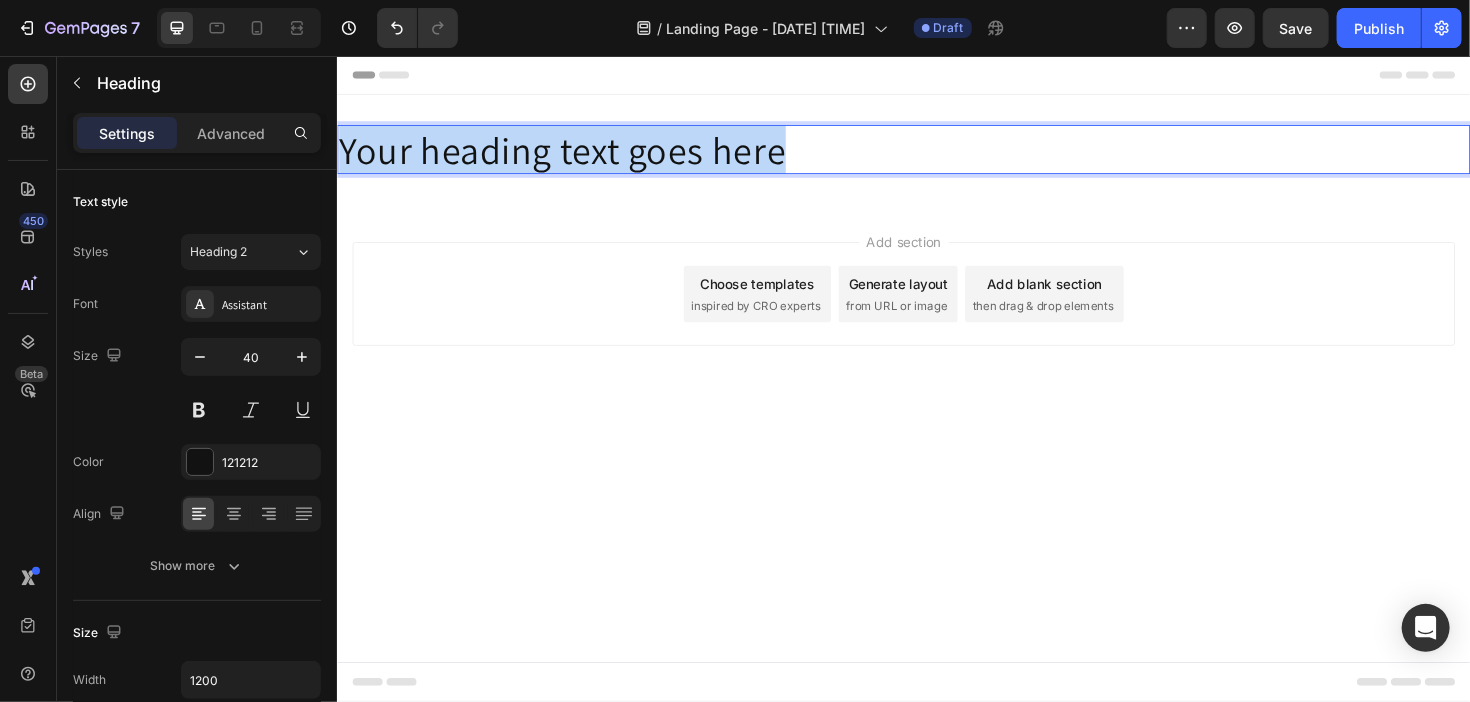 click on "Your heading text goes here" at bounding box center [936, 154] 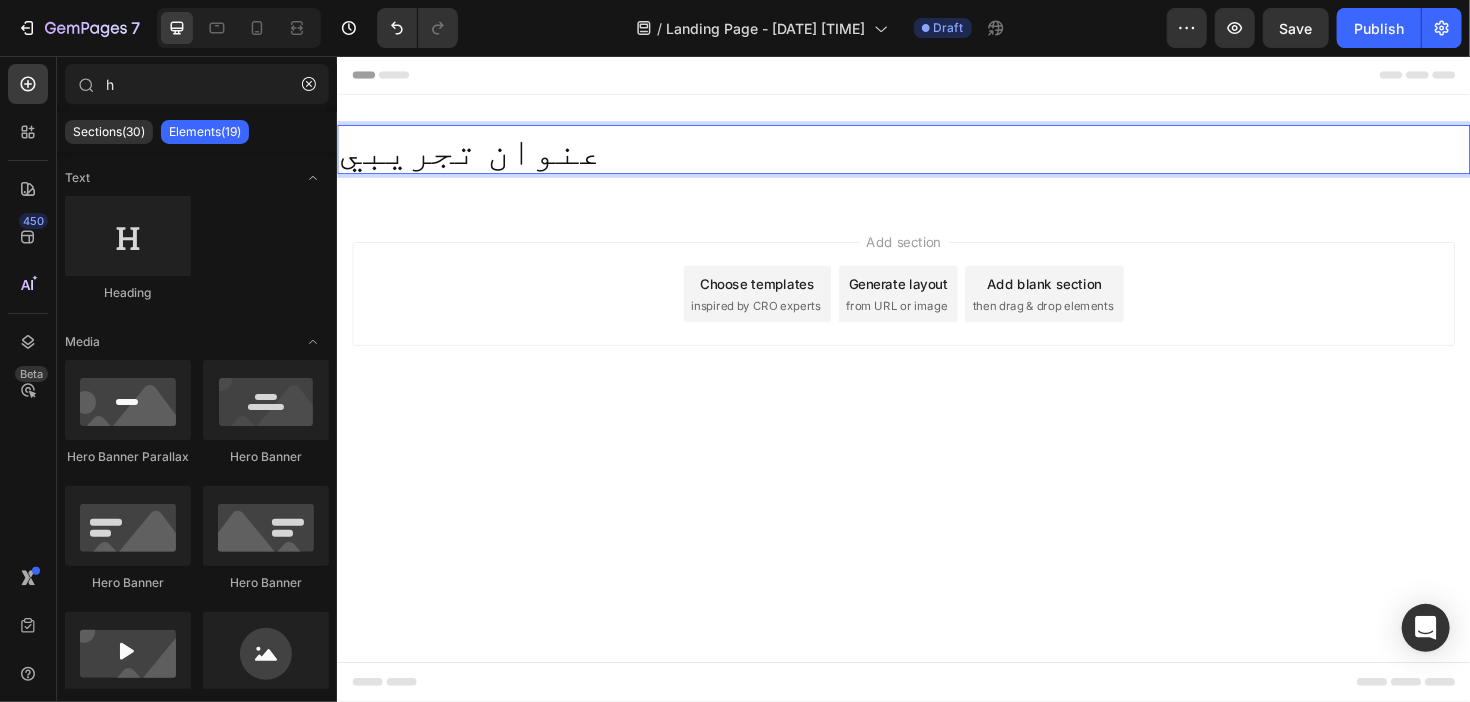 click on "Add section Choose templates inspired by CRO experts Generate layout from URL or image Add blank section then drag & drop elements" at bounding box center (936, 307) 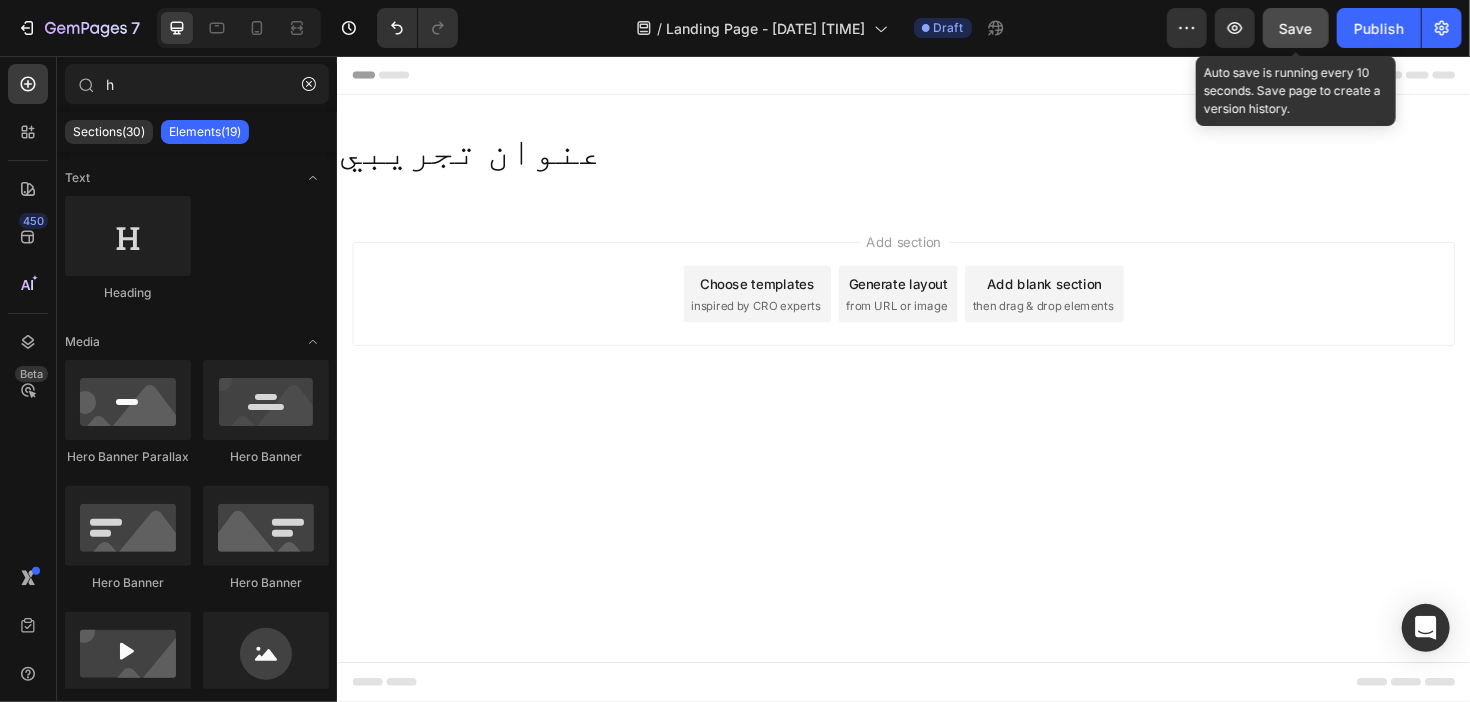 click on "Save" 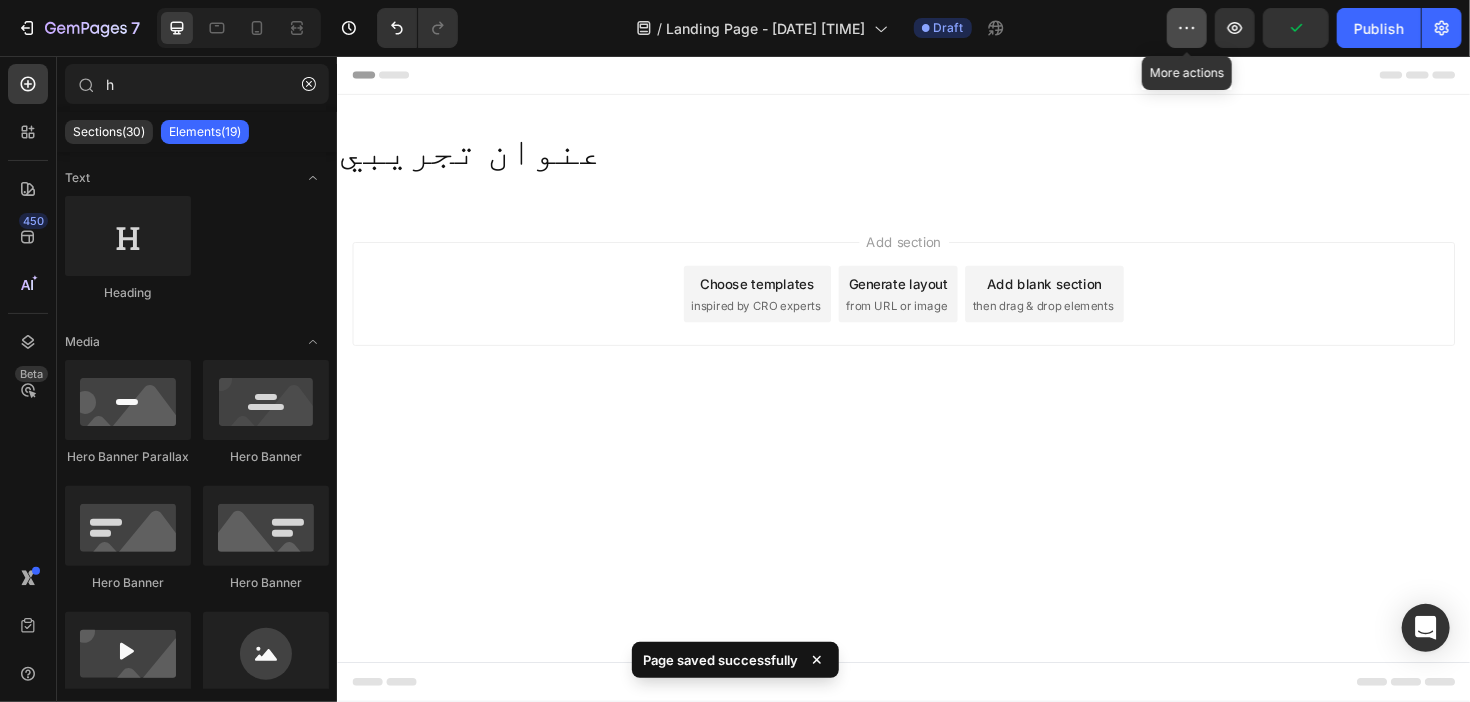 click 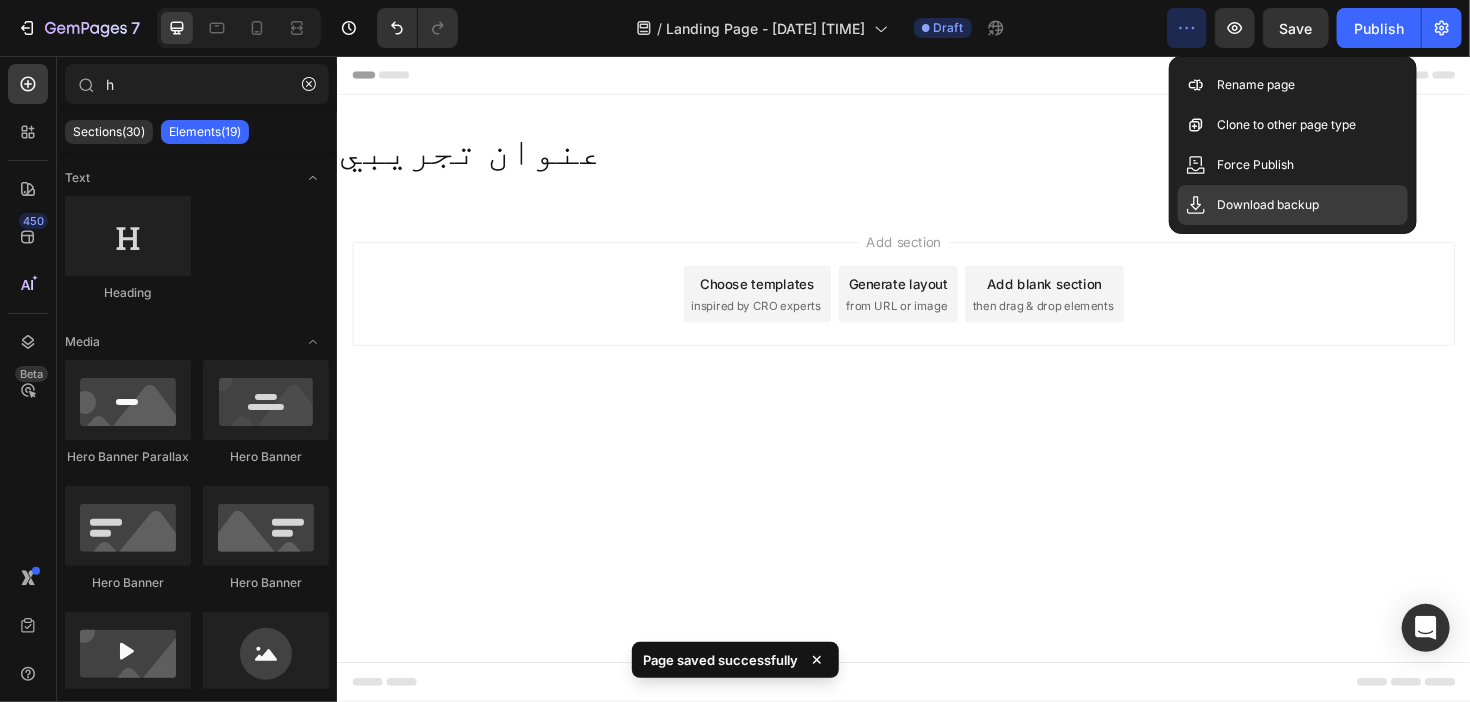 click on "Download backup" 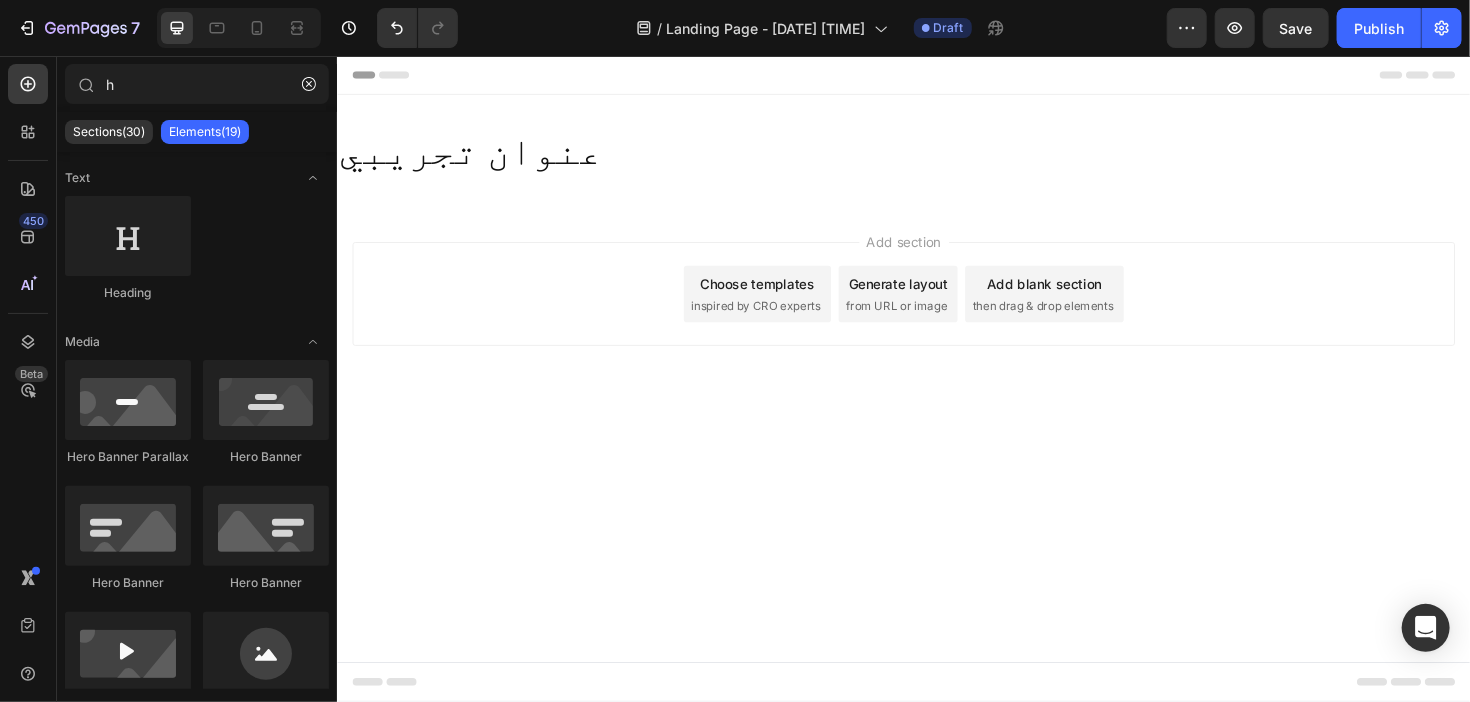 click on "Add section Choose templates inspired by CRO experts Generate layout from URL or image Add blank section then drag & drop elements" at bounding box center [936, 307] 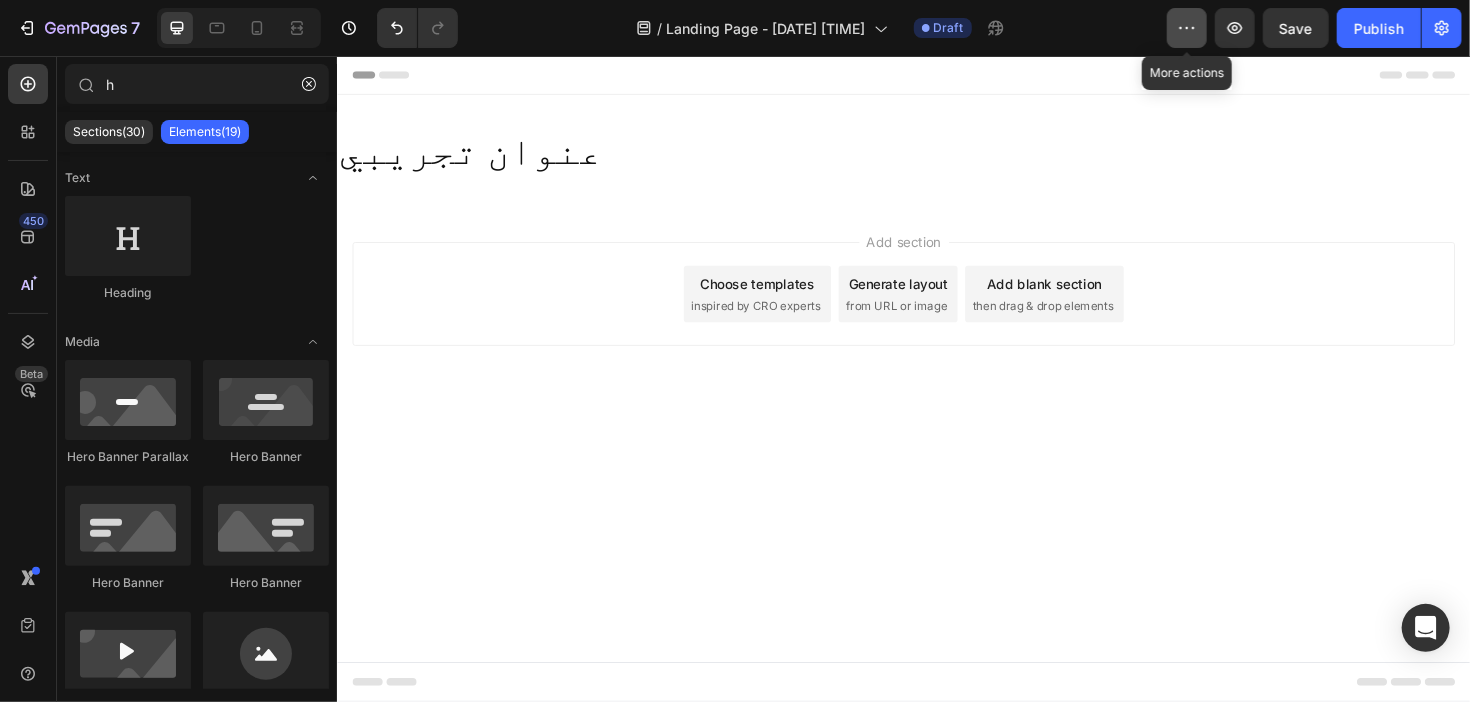 click 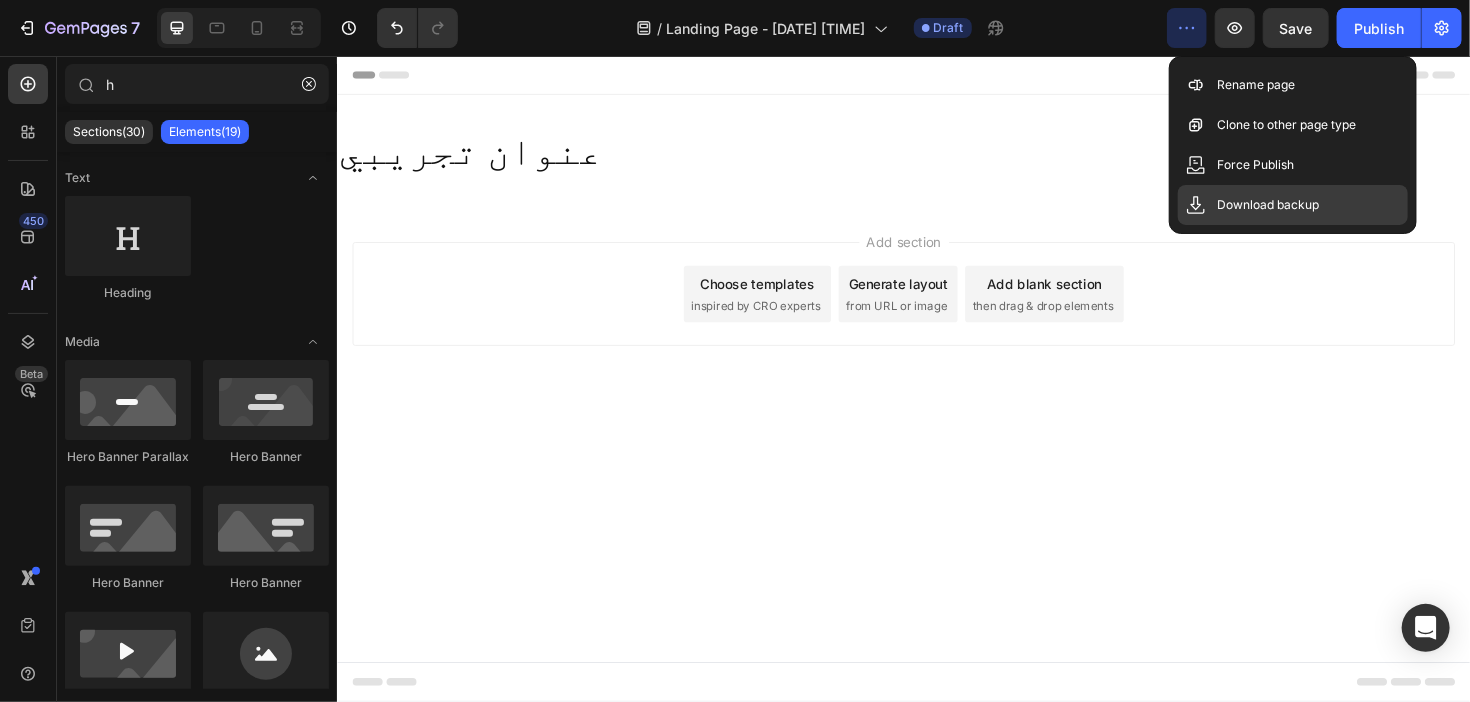 click on "Download backup" at bounding box center (1269, 205) 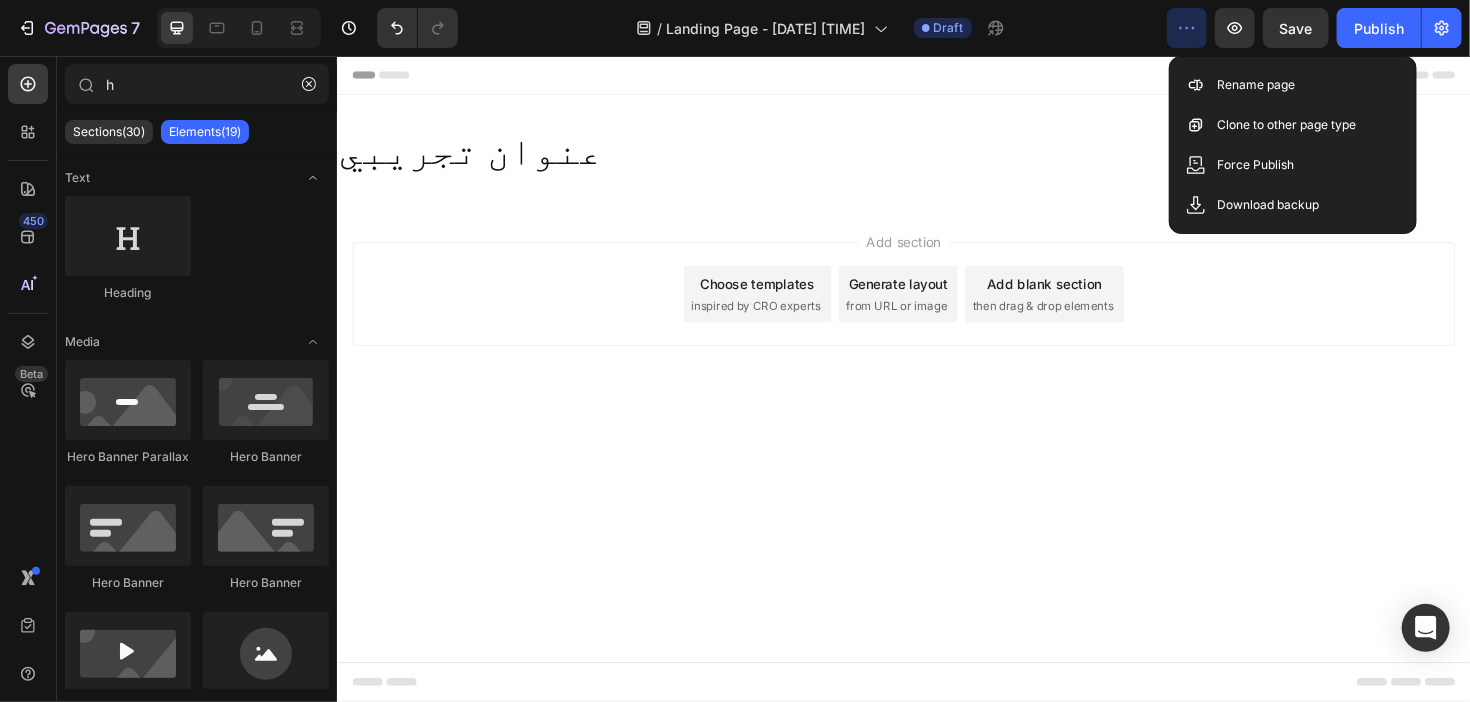 click on "Header" at bounding box center [936, 75] 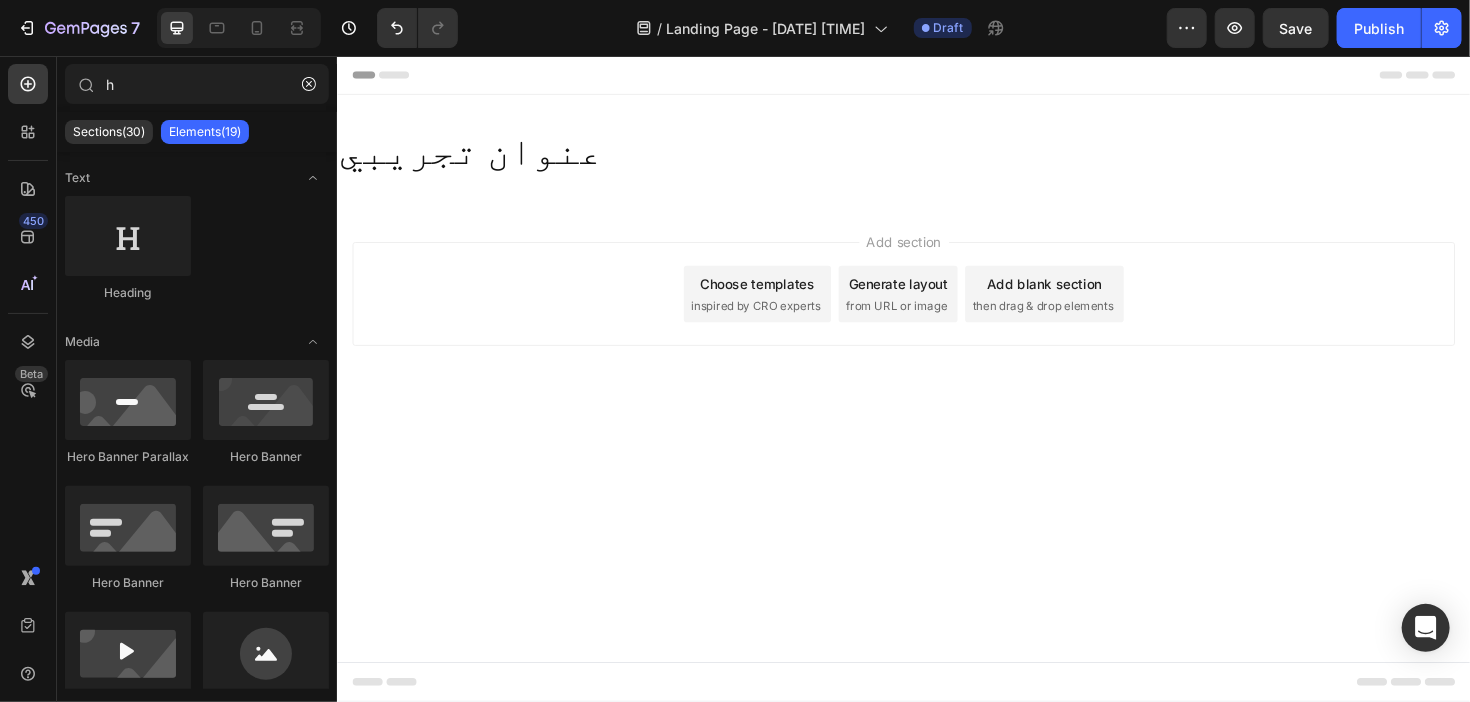 click on "Header عنوان تجريبي Heading Section 1 Root Start with Sections from sidebar Add sections Add elements Start with Generating from URL or image Add section Choose templates inspired by CRO experts Generate layout from URL or image Add blank section then drag & drop elements Footer" at bounding box center [936, 397] 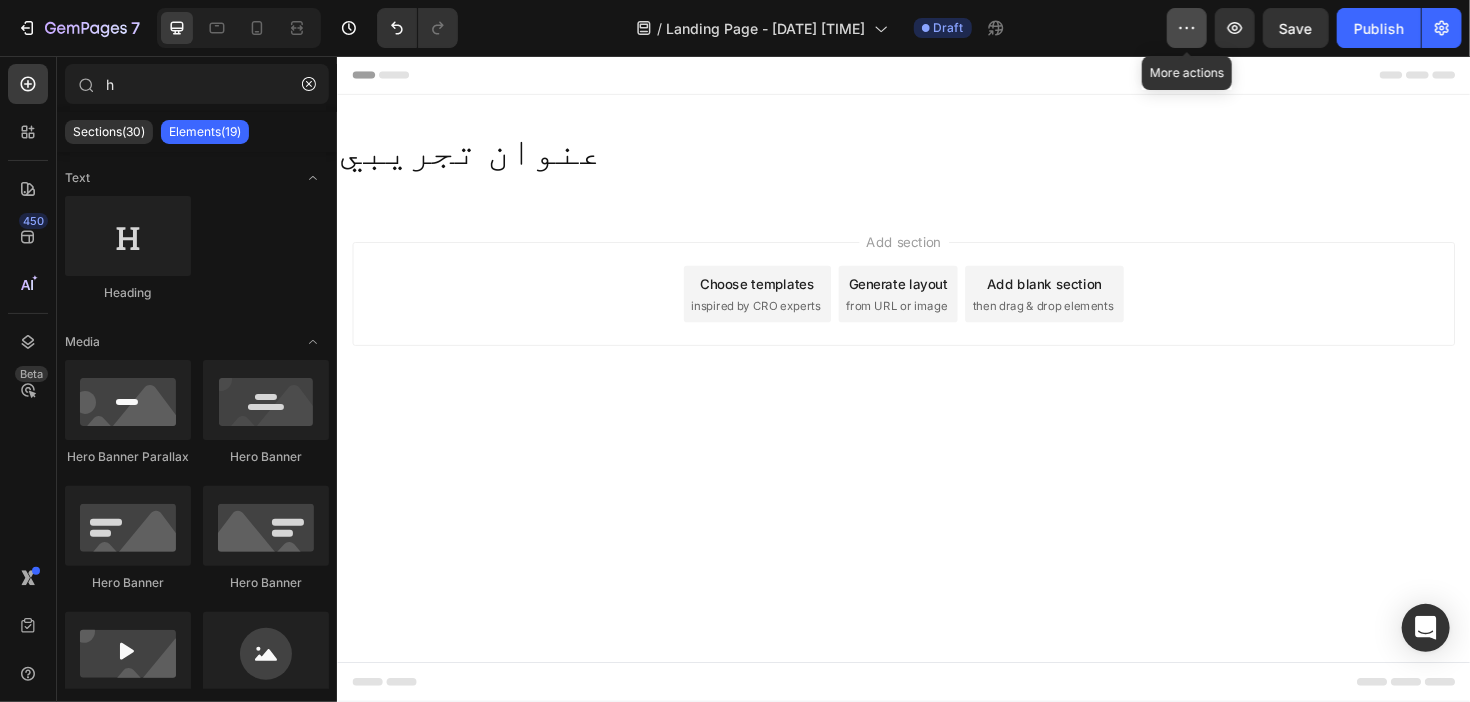click 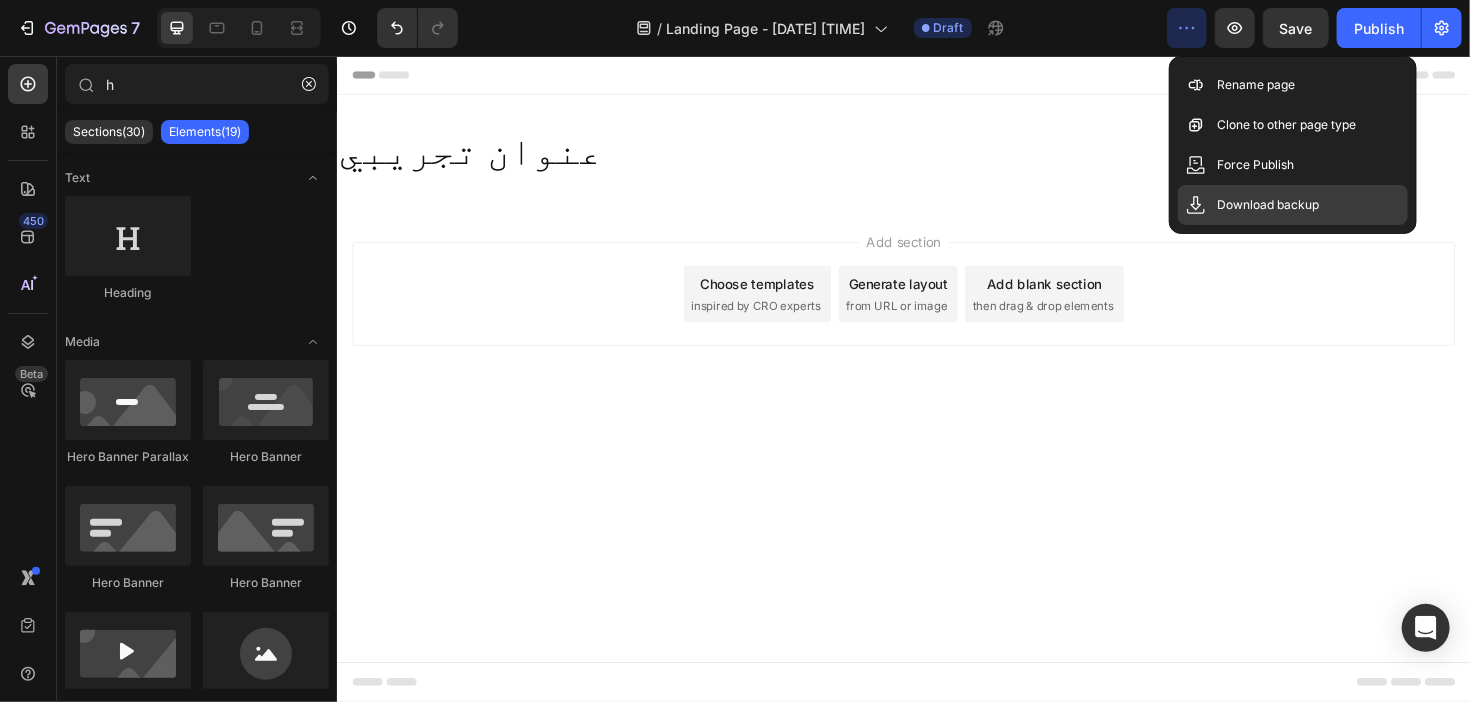 click on "Download backup" at bounding box center (1269, 205) 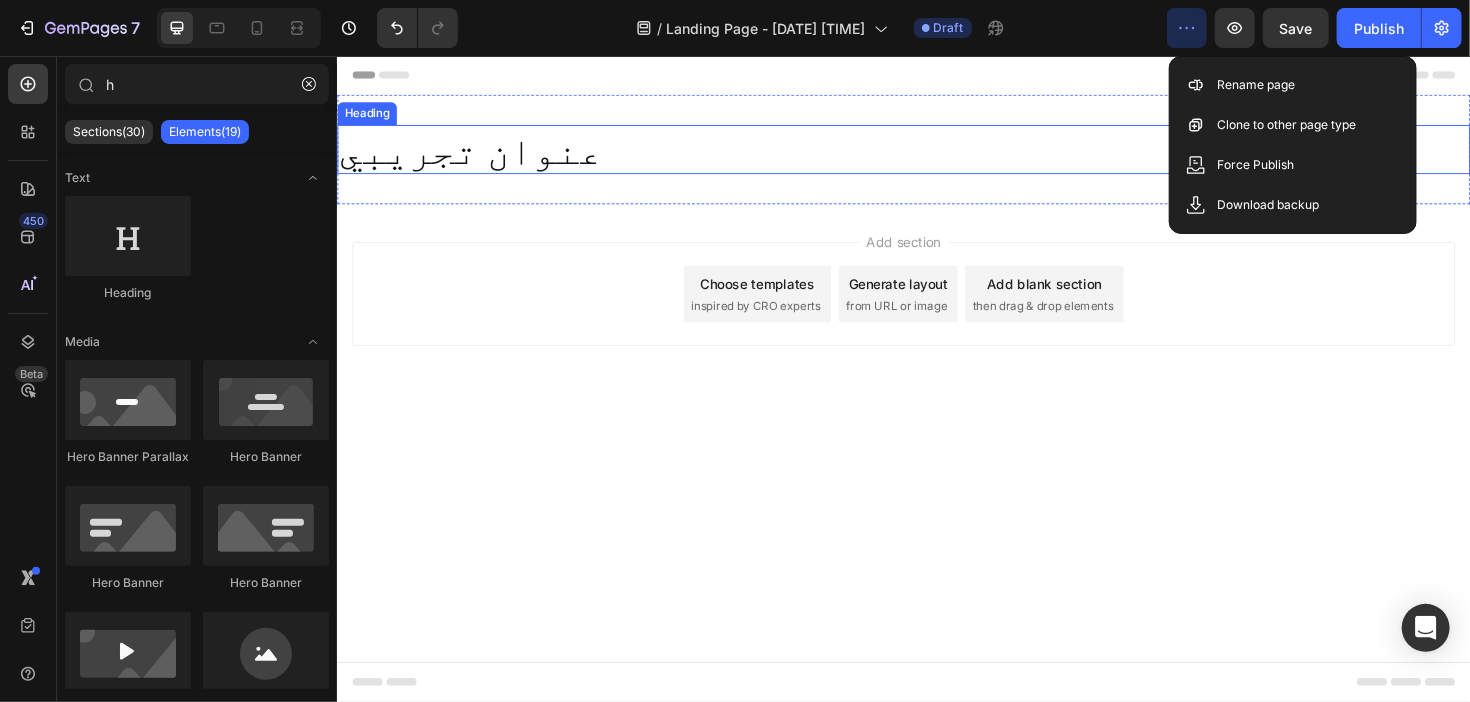 click on "عنوان تجريبي" at bounding box center (936, 154) 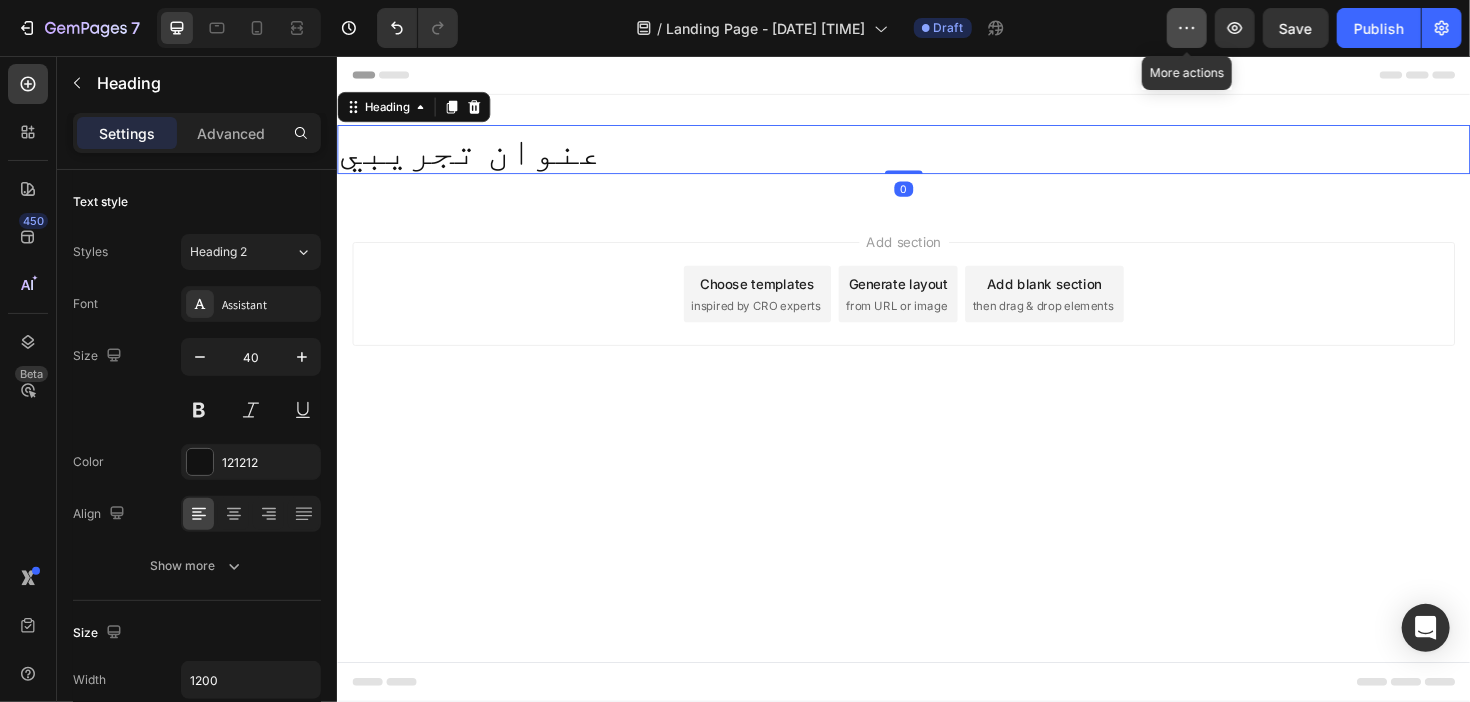 click 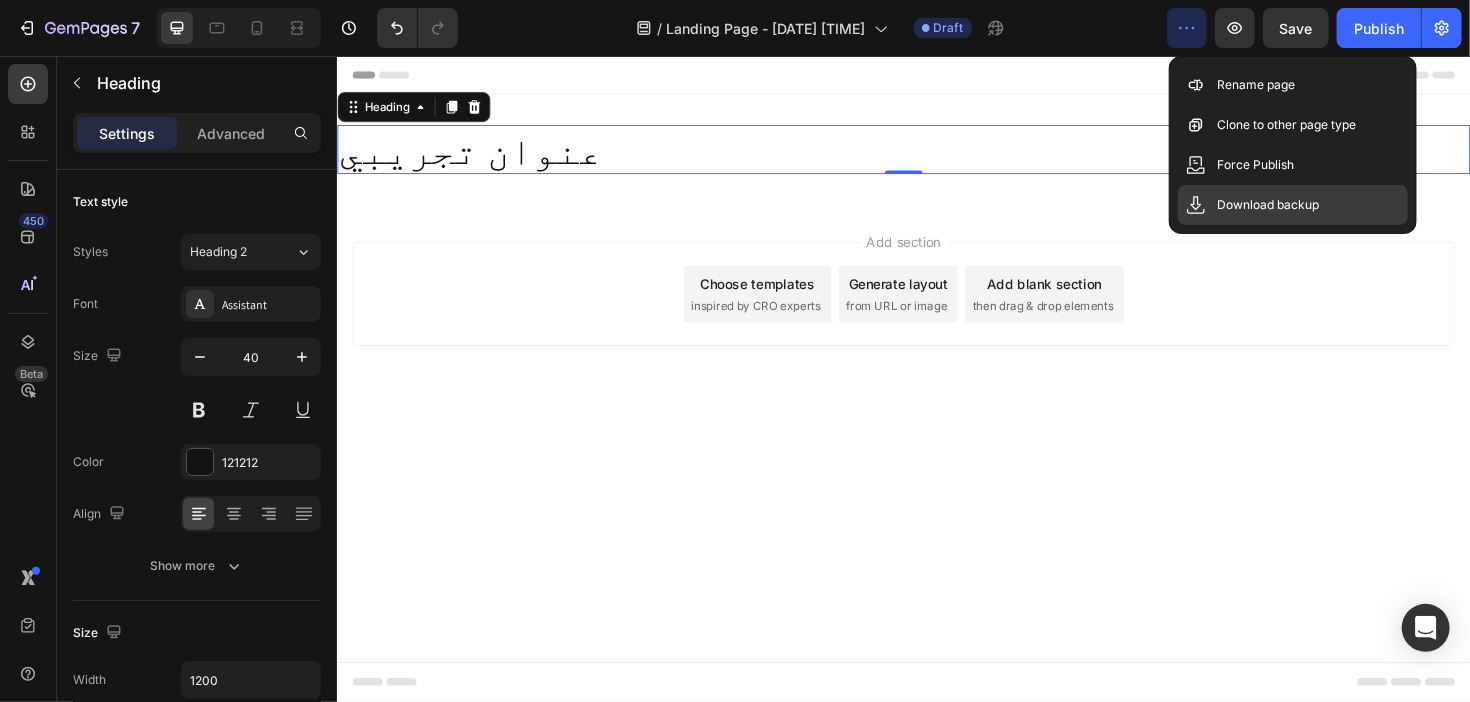 click on "Download backup" at bounding box center [1269, 205] 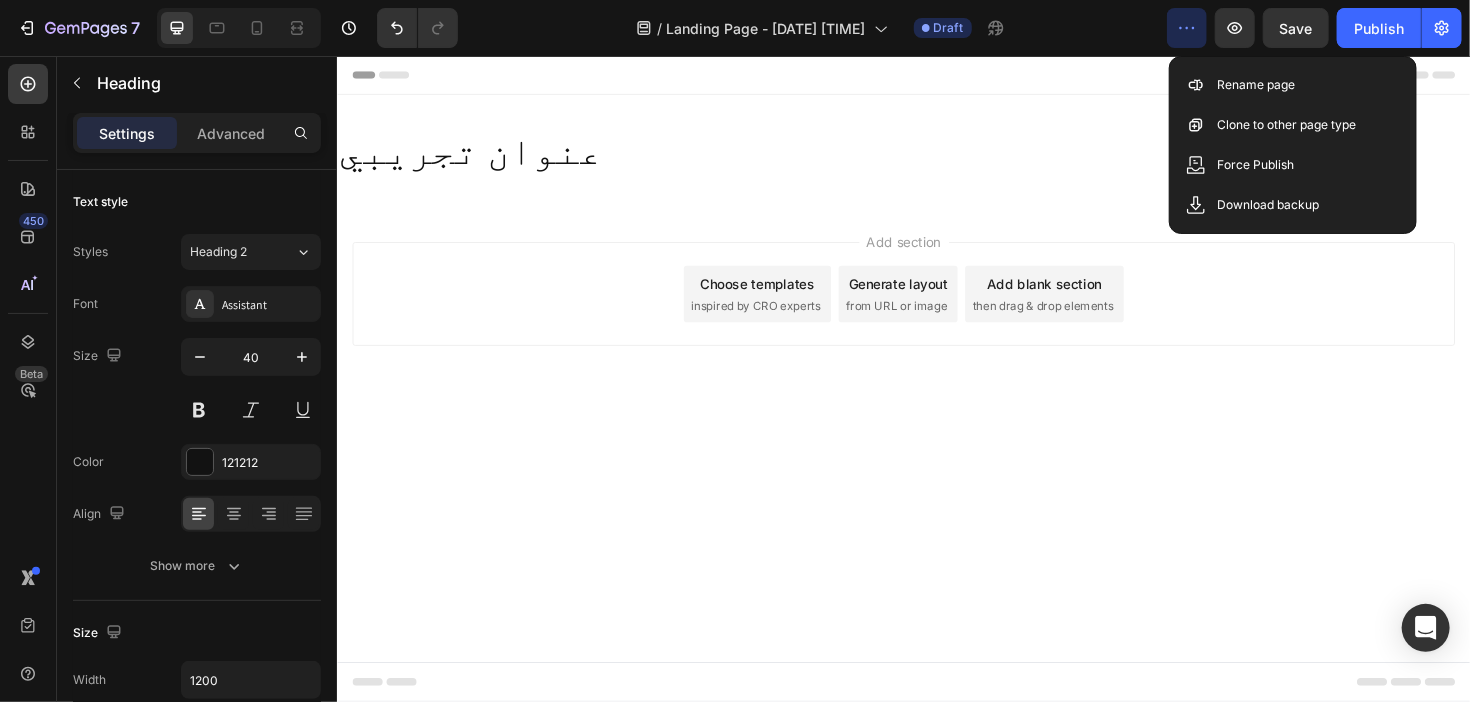click on "Add section Choose templates inspired by CRO experts Generate layout from URL or image Add blank section then drag & drop elements" at bounding box center [936, 307] 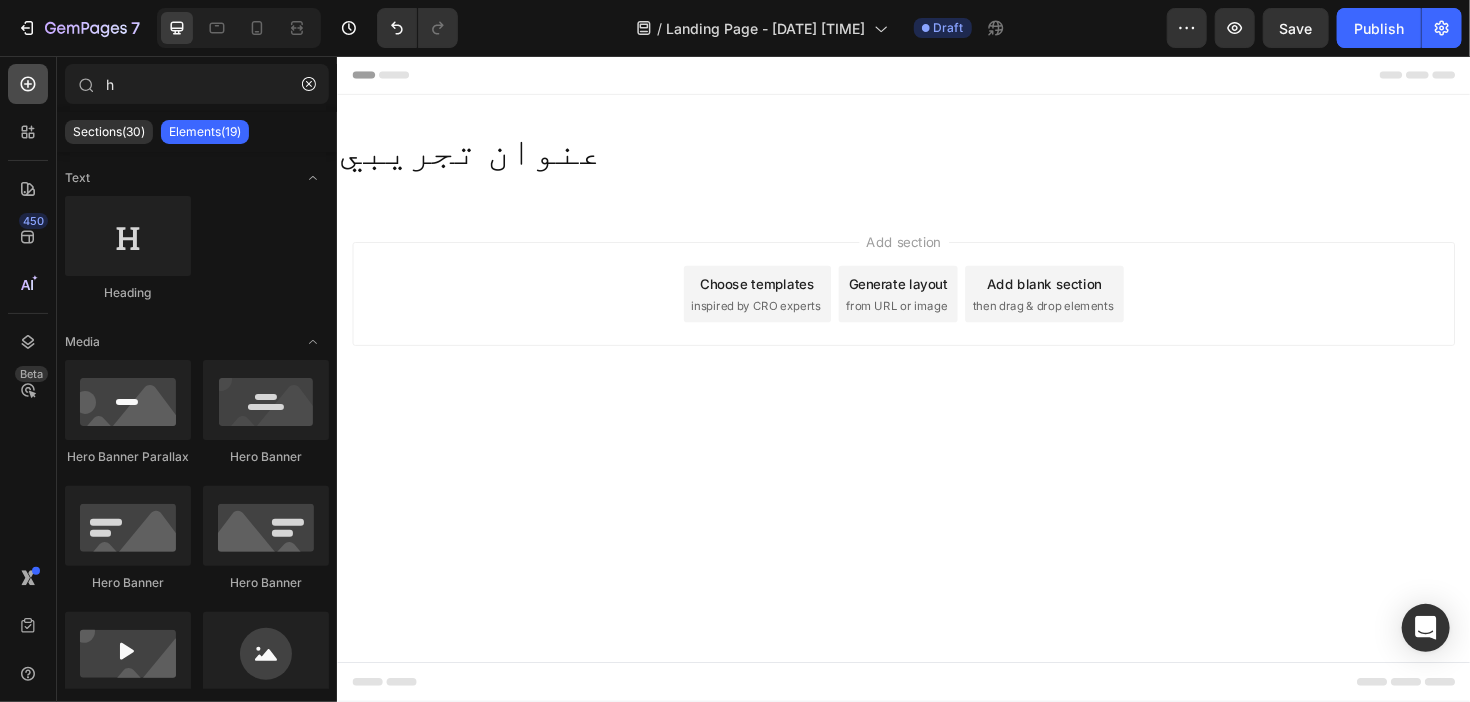click 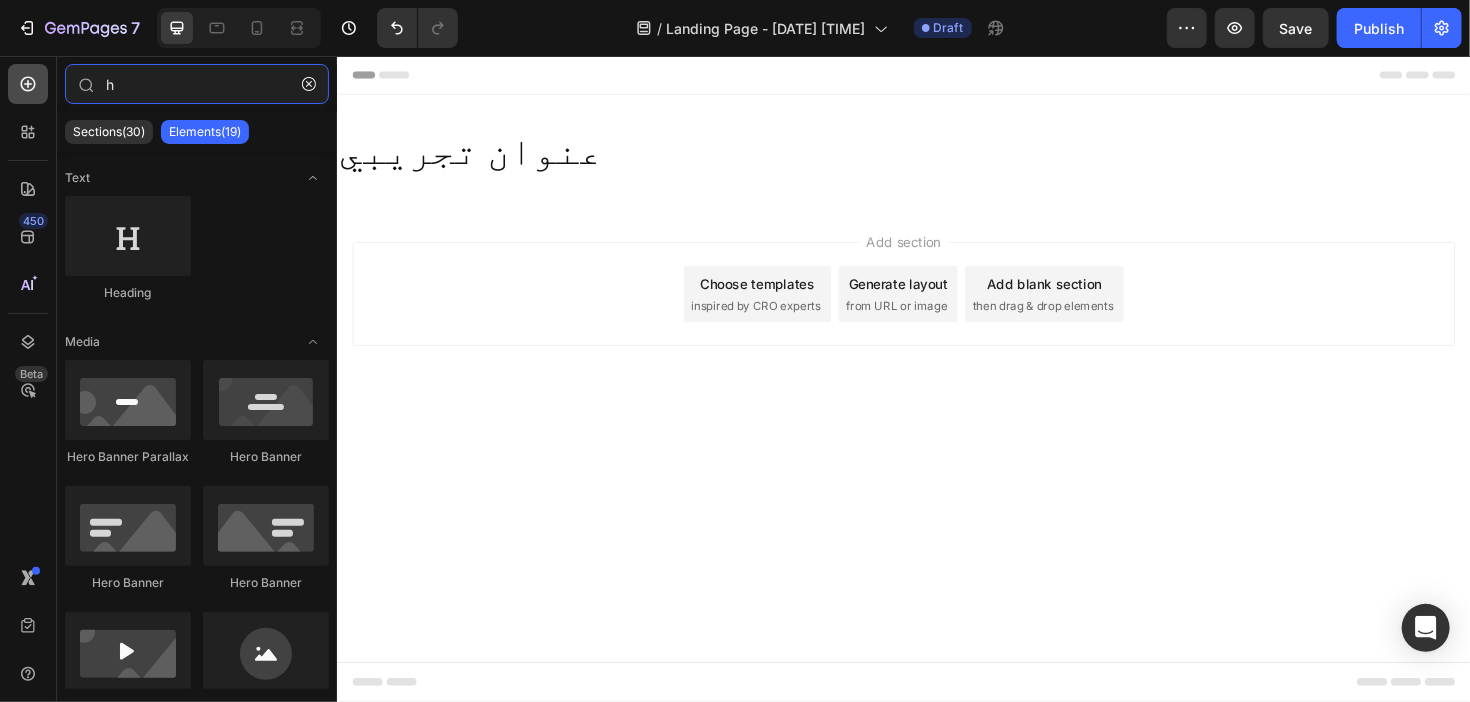 type 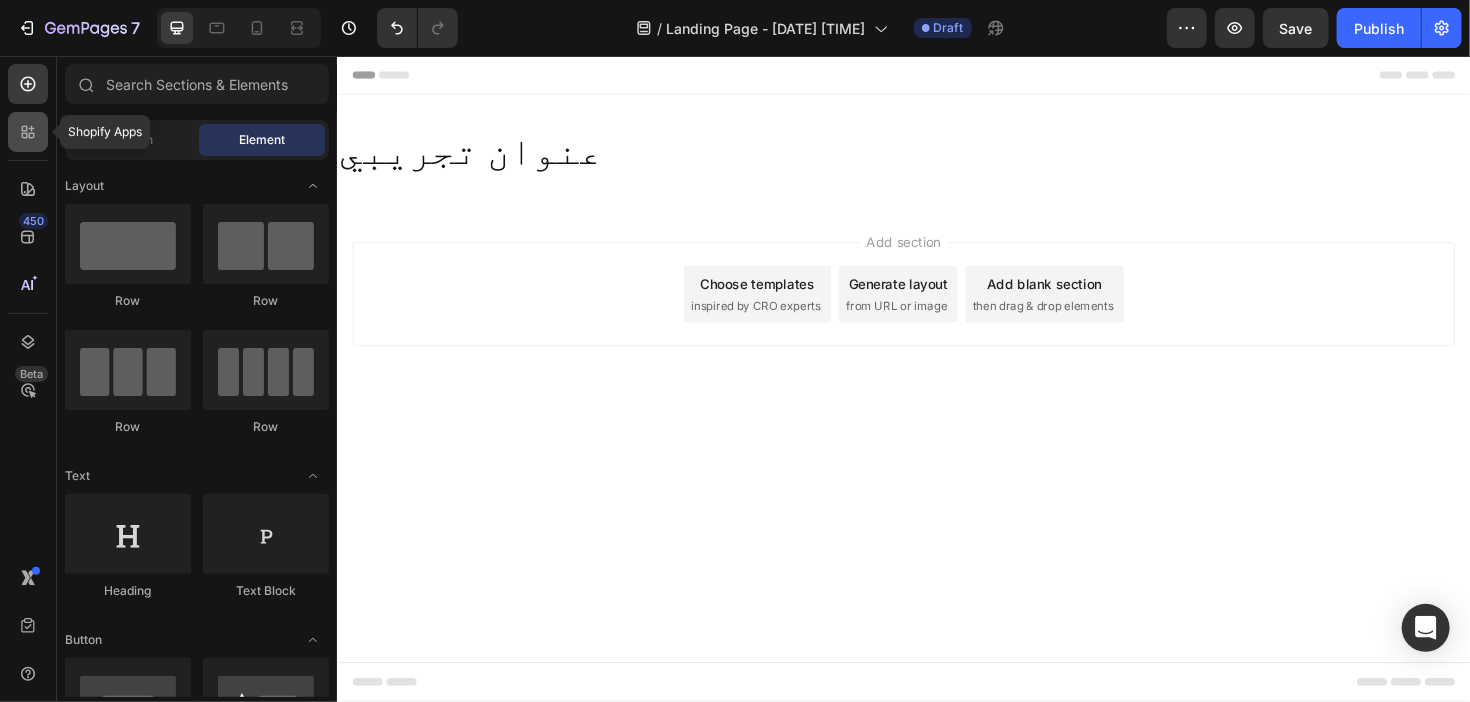 click 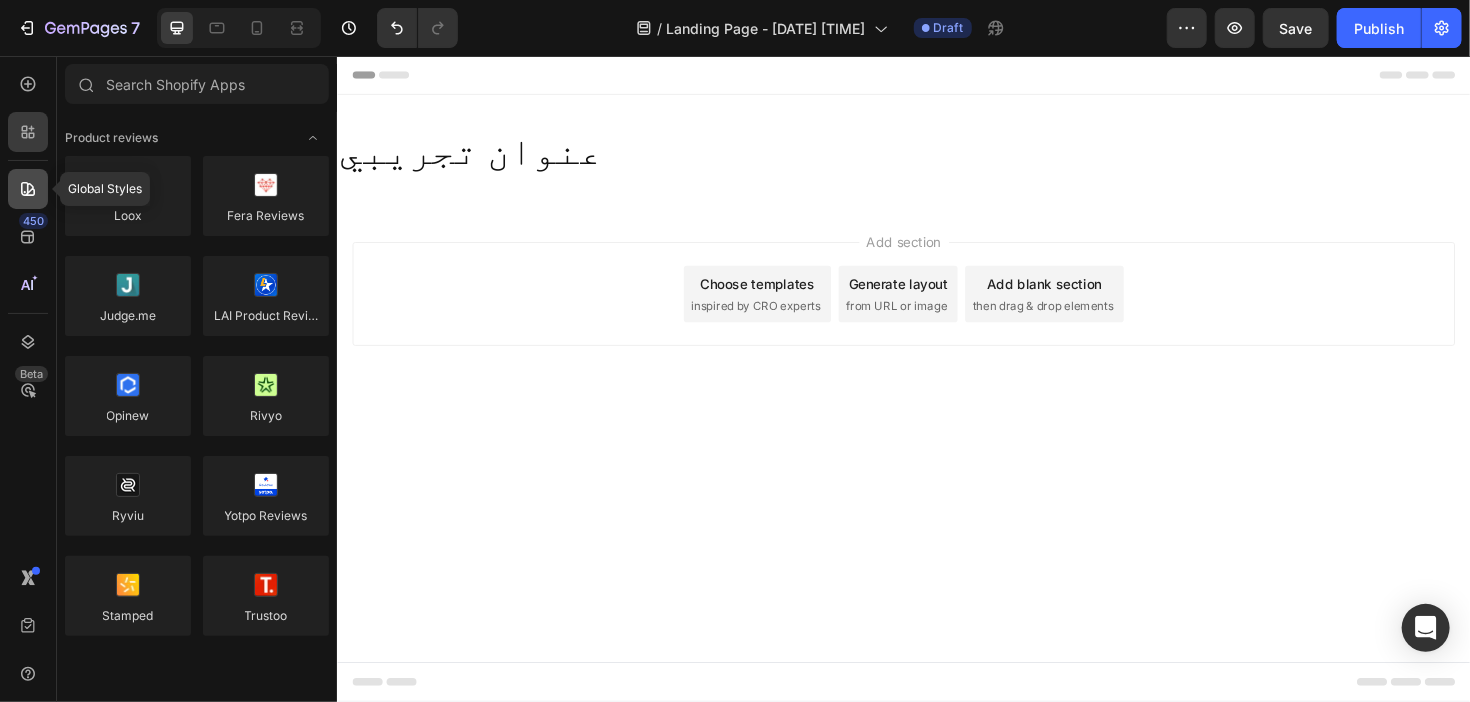 click 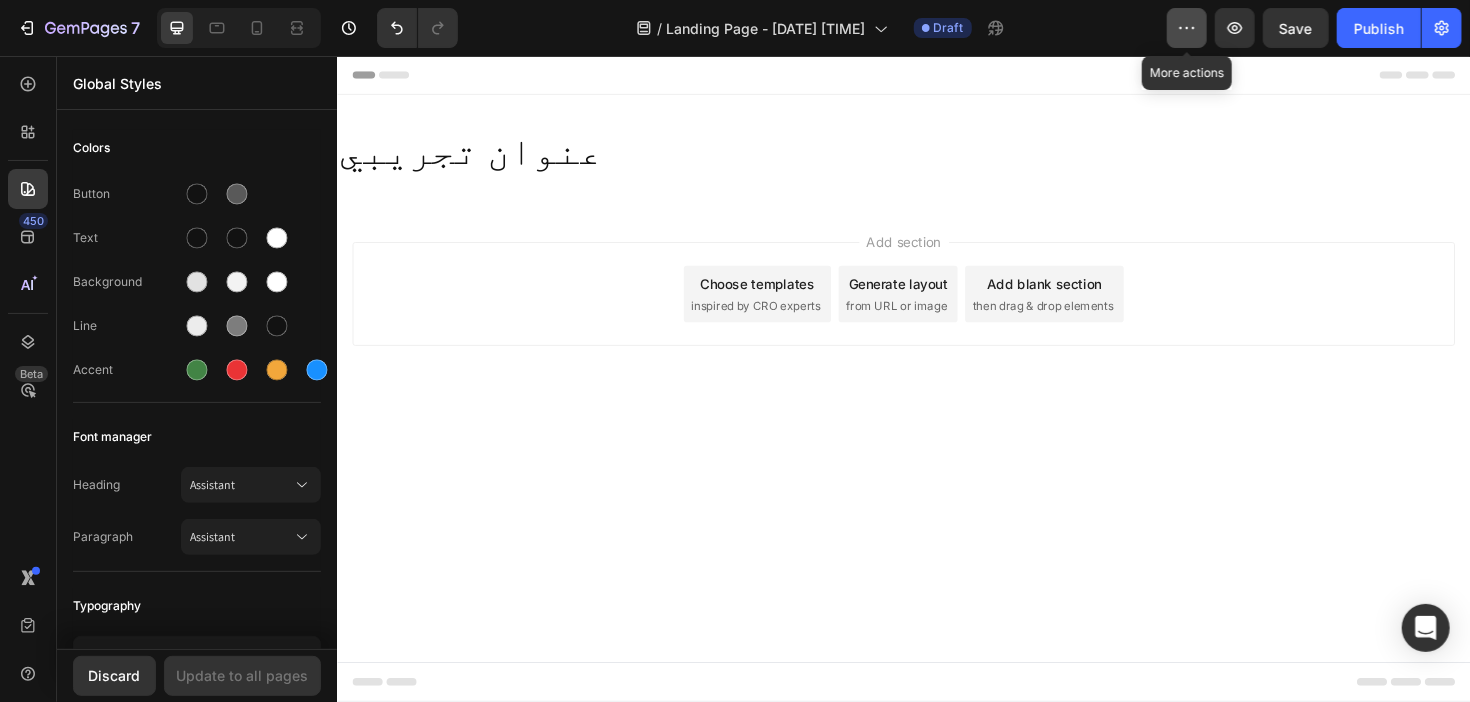 click 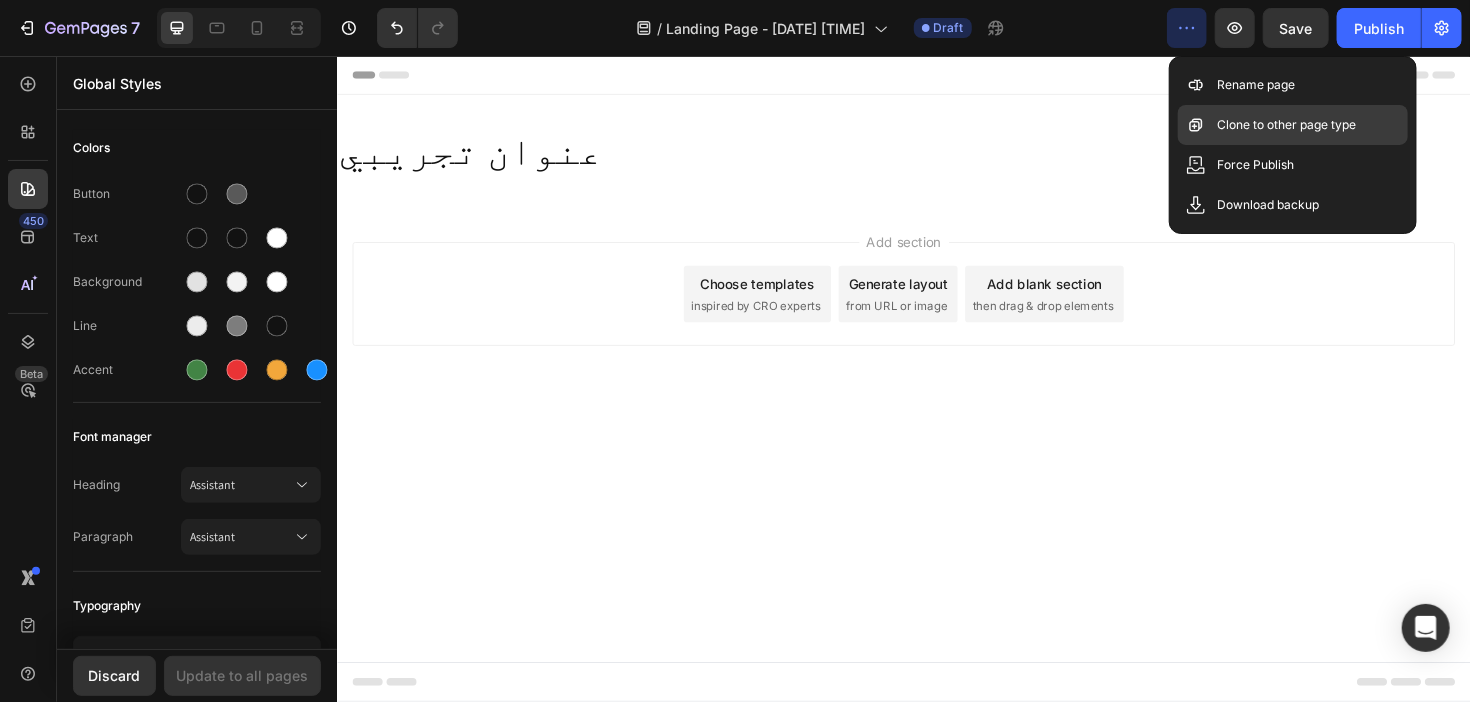 click on "Clone to other page type" 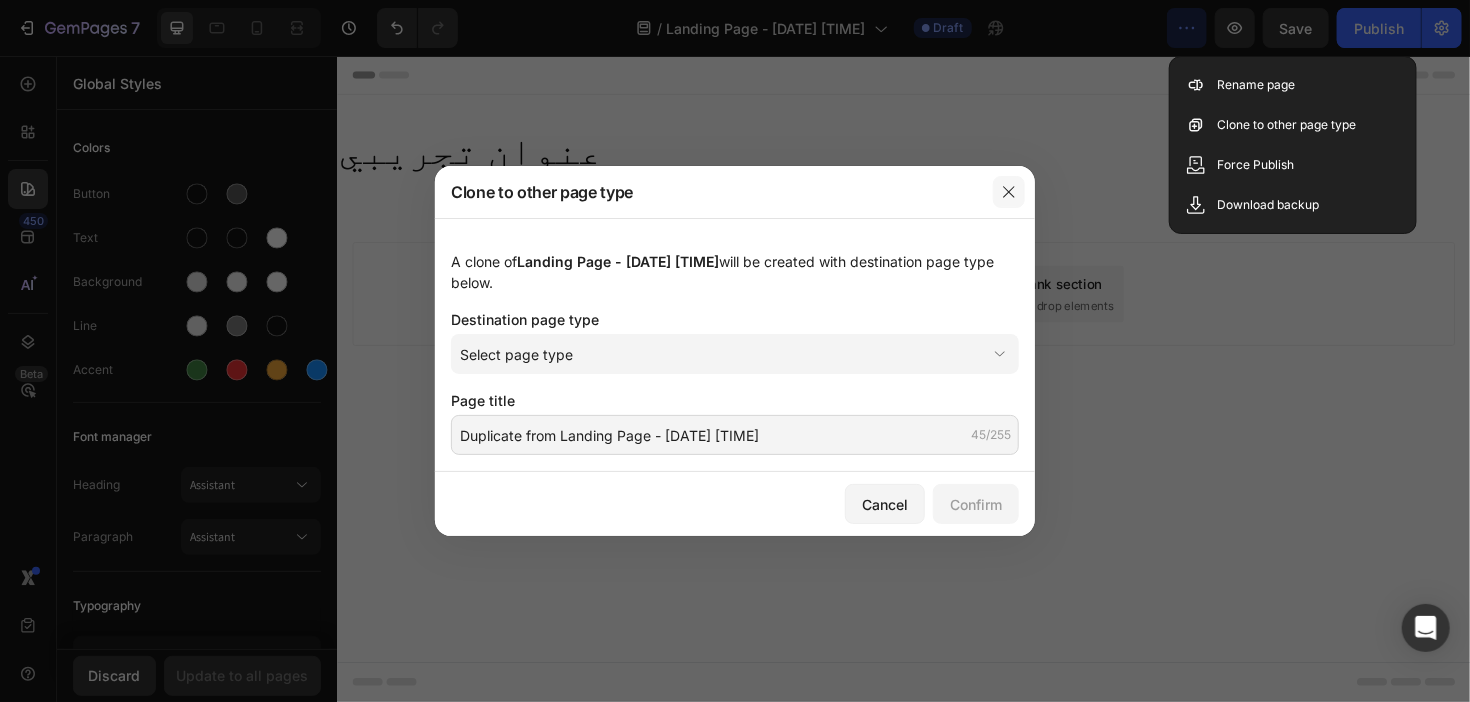 click 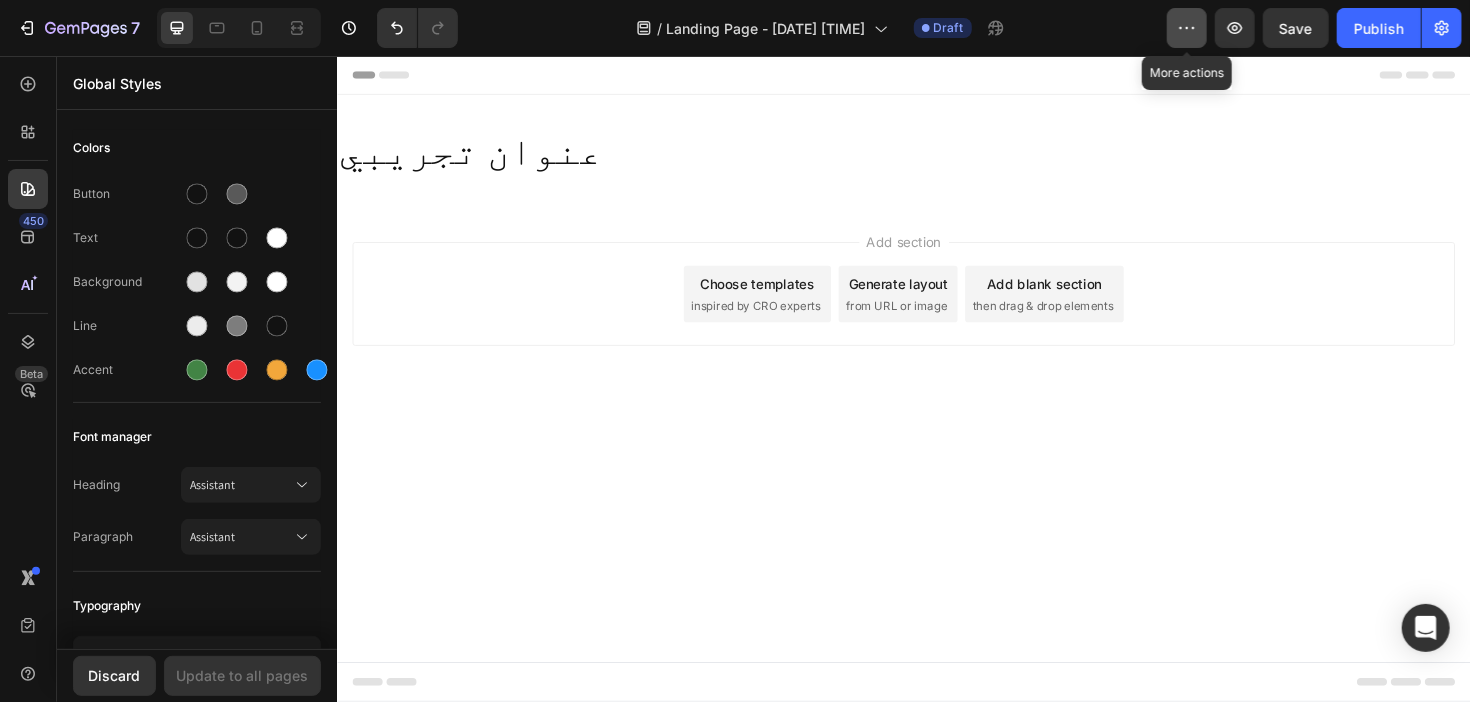 click 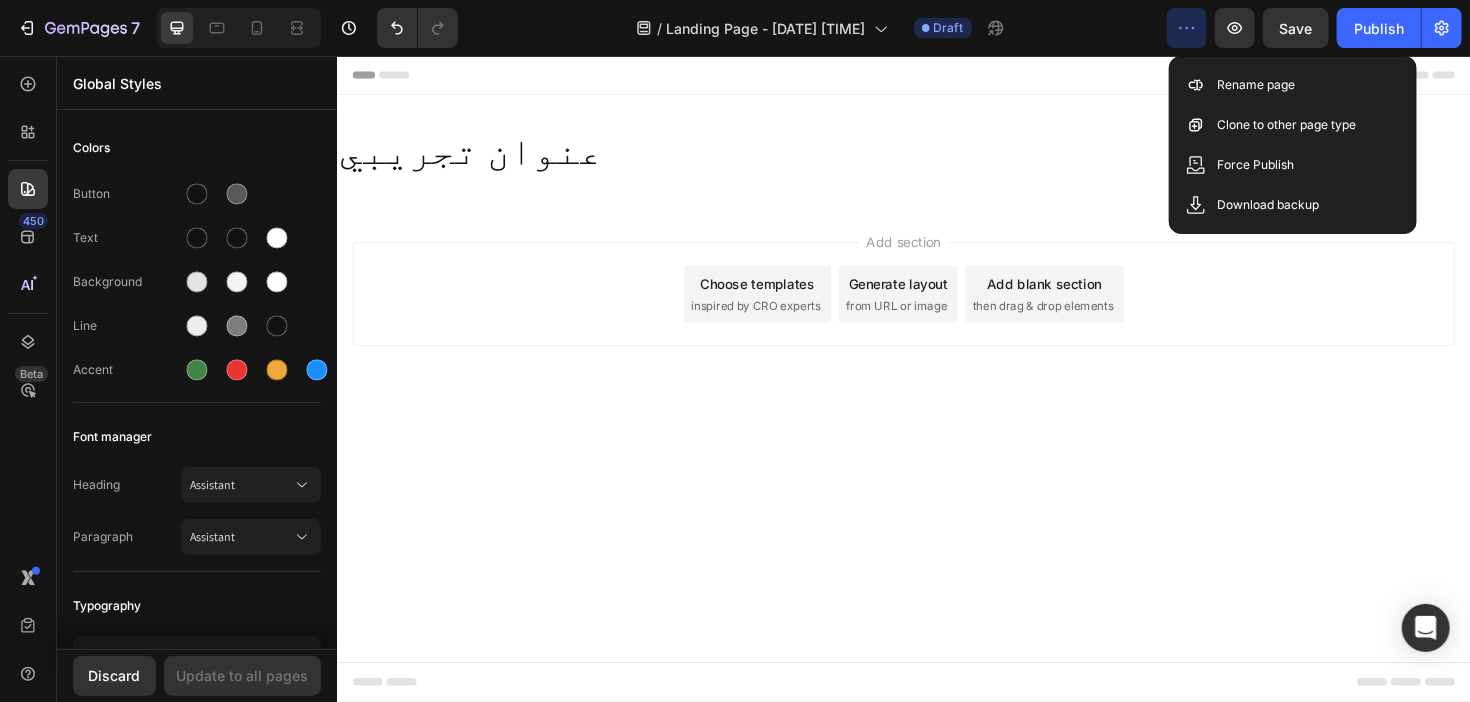 click on "Add section Choose templates inspired by CRO experts Generate layout from URL or image Add blank section then drag & drop elements" at bounding box center [936, 335] 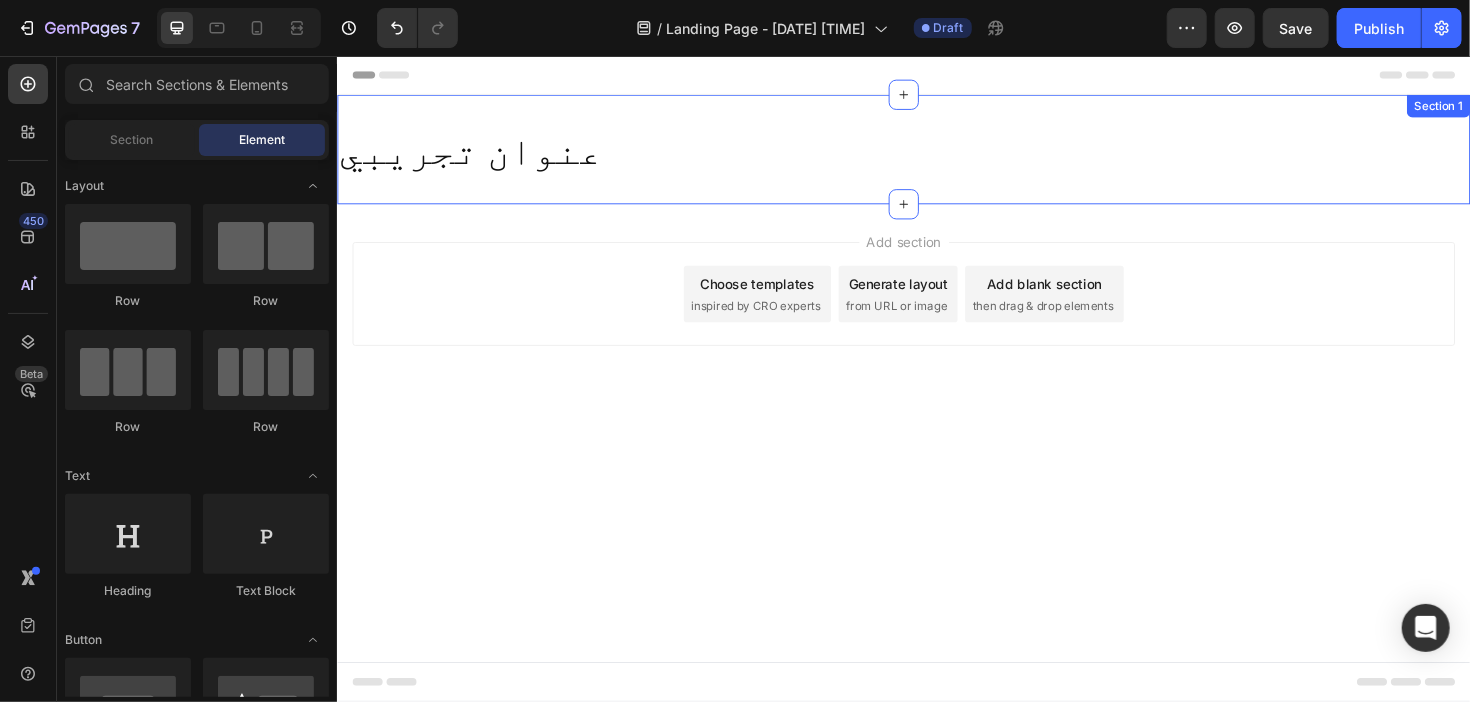 scroll, scrollTop: 1741, scrollLeft: 0, axis: vertical 